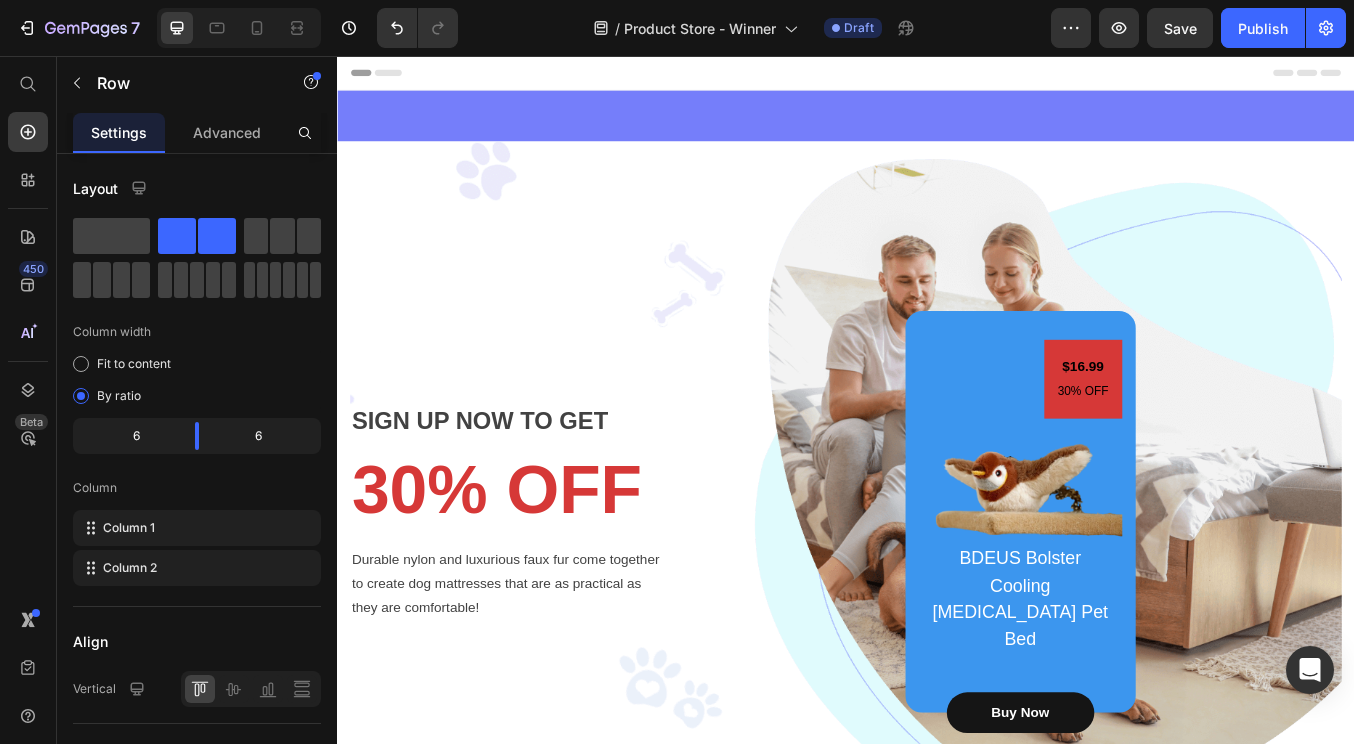 scroll, scrollTop: 1395, scrollLeft: 0, axis: vertical 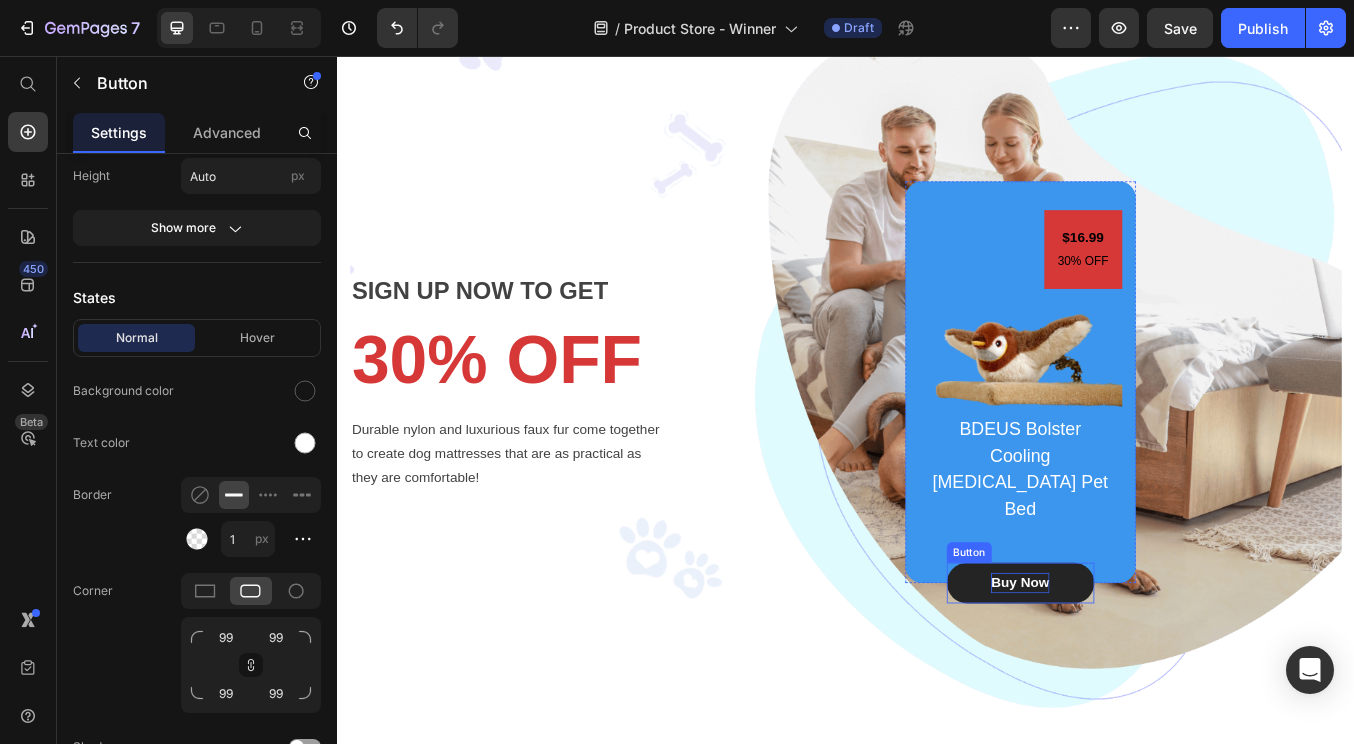 click on "buy now" at bounding box center [1142, 678] 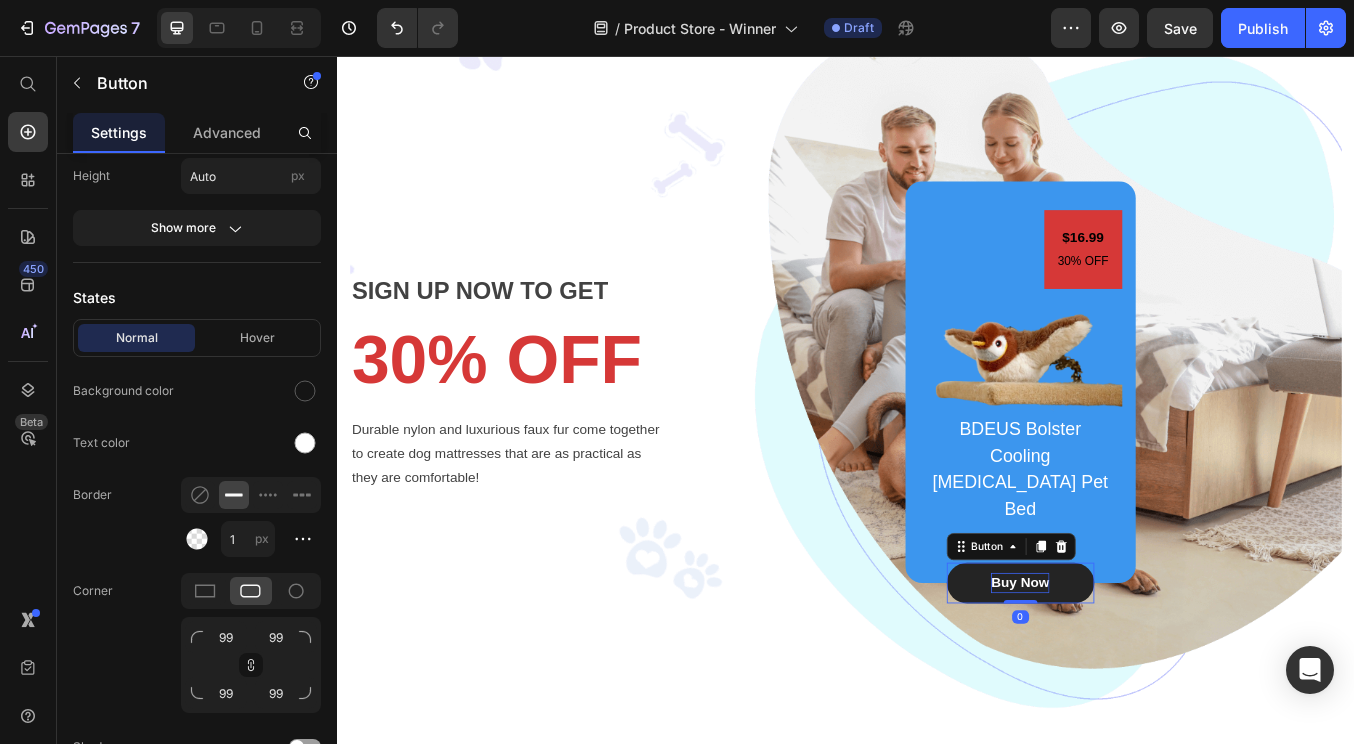 scroll, scrollTop: 0, scrollLeft: 0, axis: both 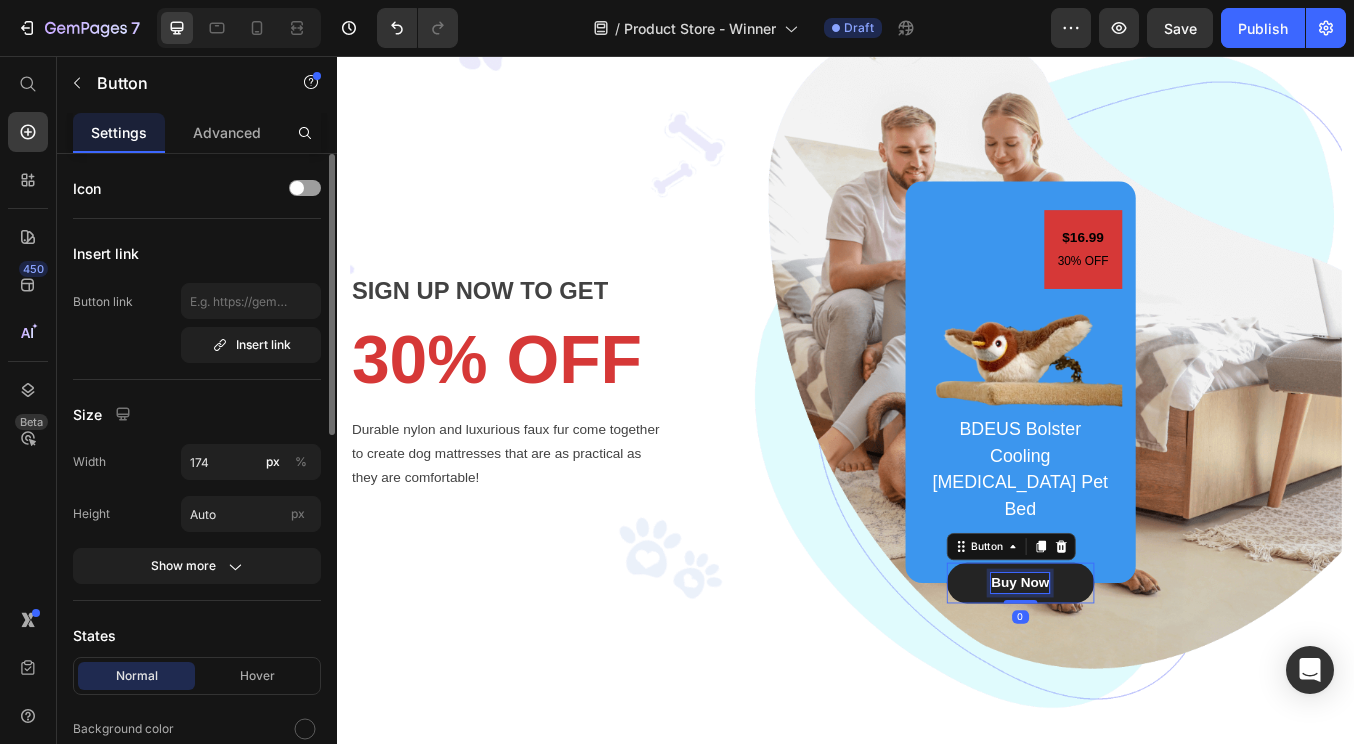 click on "buy now" at bounding box center [1142, 678] 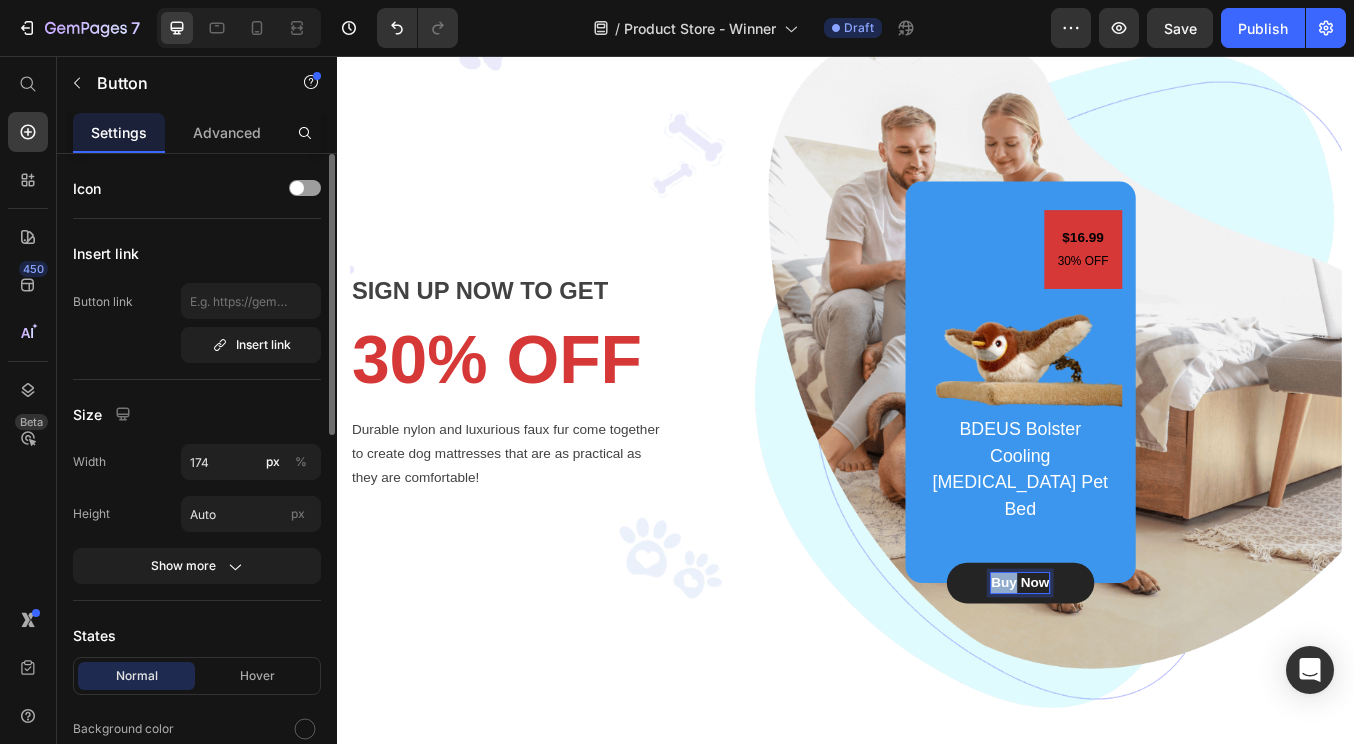 click on "buy now" at bounding box center (1142, 678) 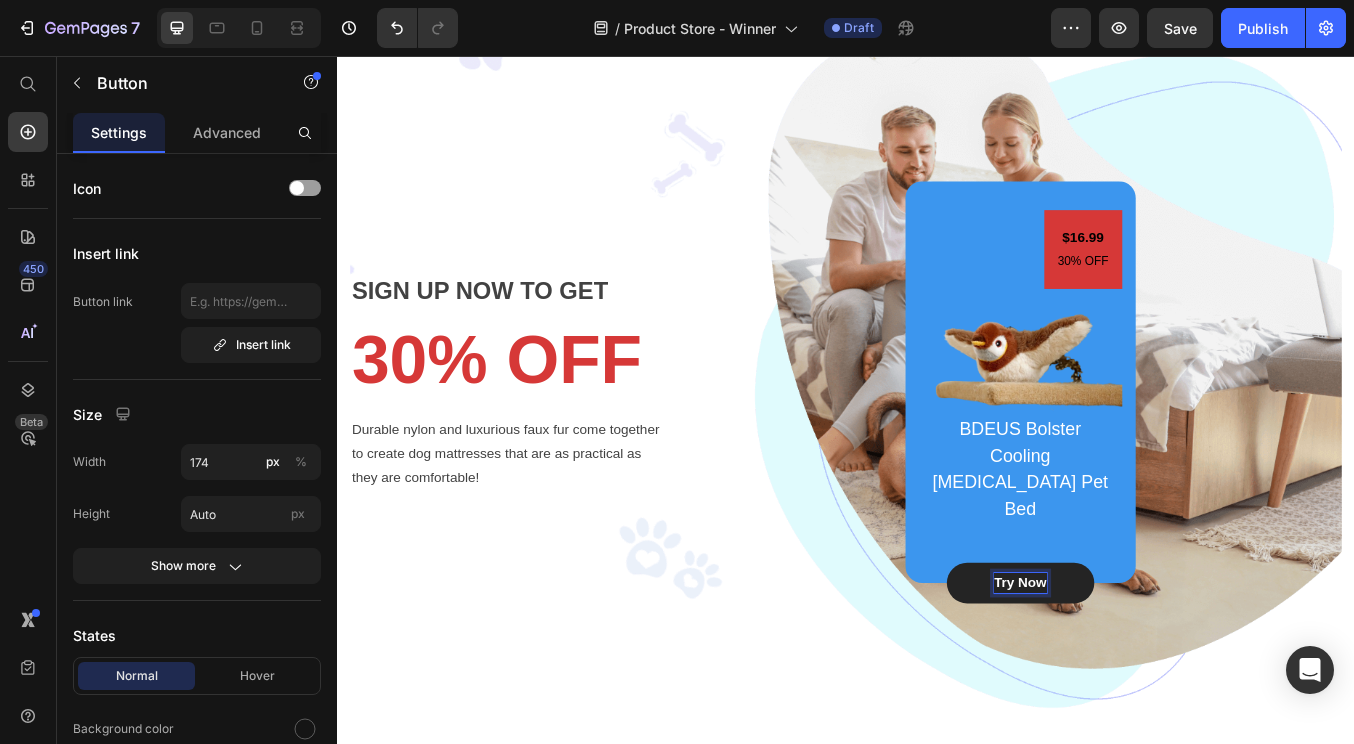 click on "try now" at bounding box center [1143, 678] 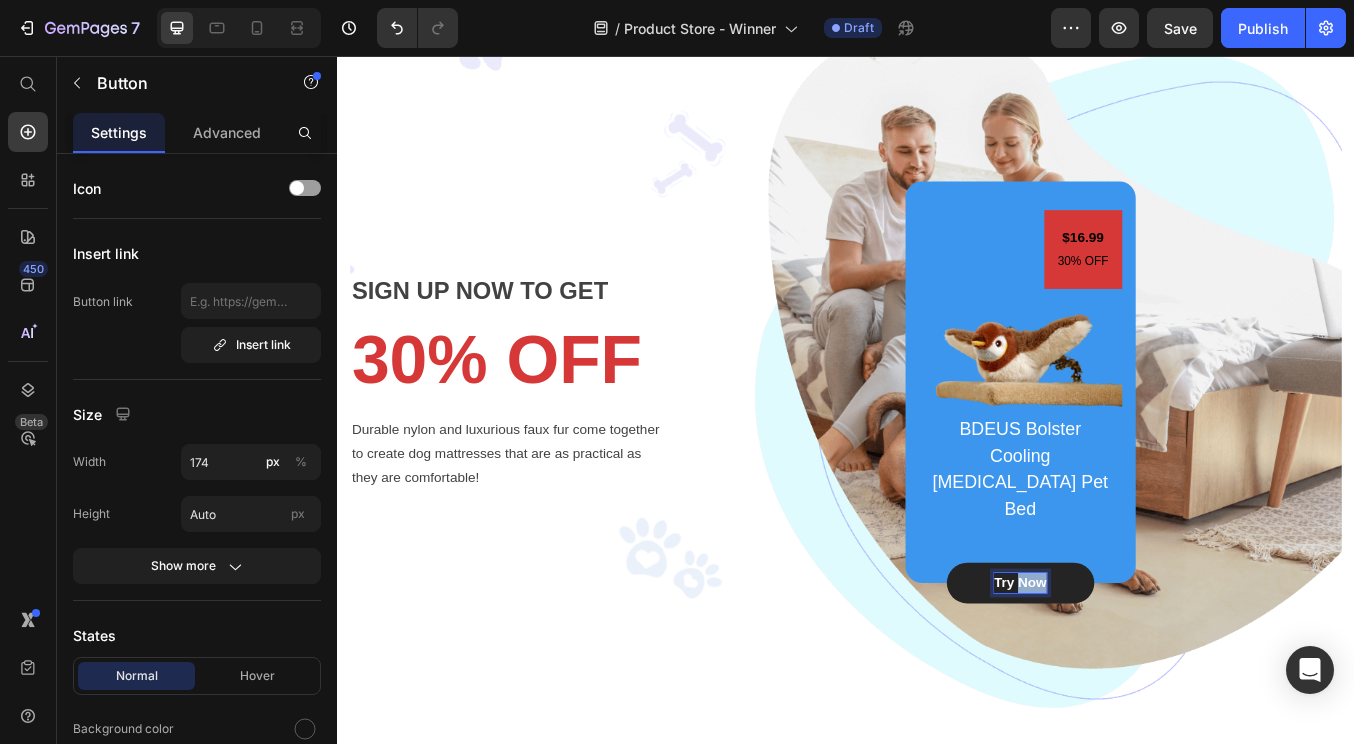 click on "try now" at bounding box center (1143, 678) 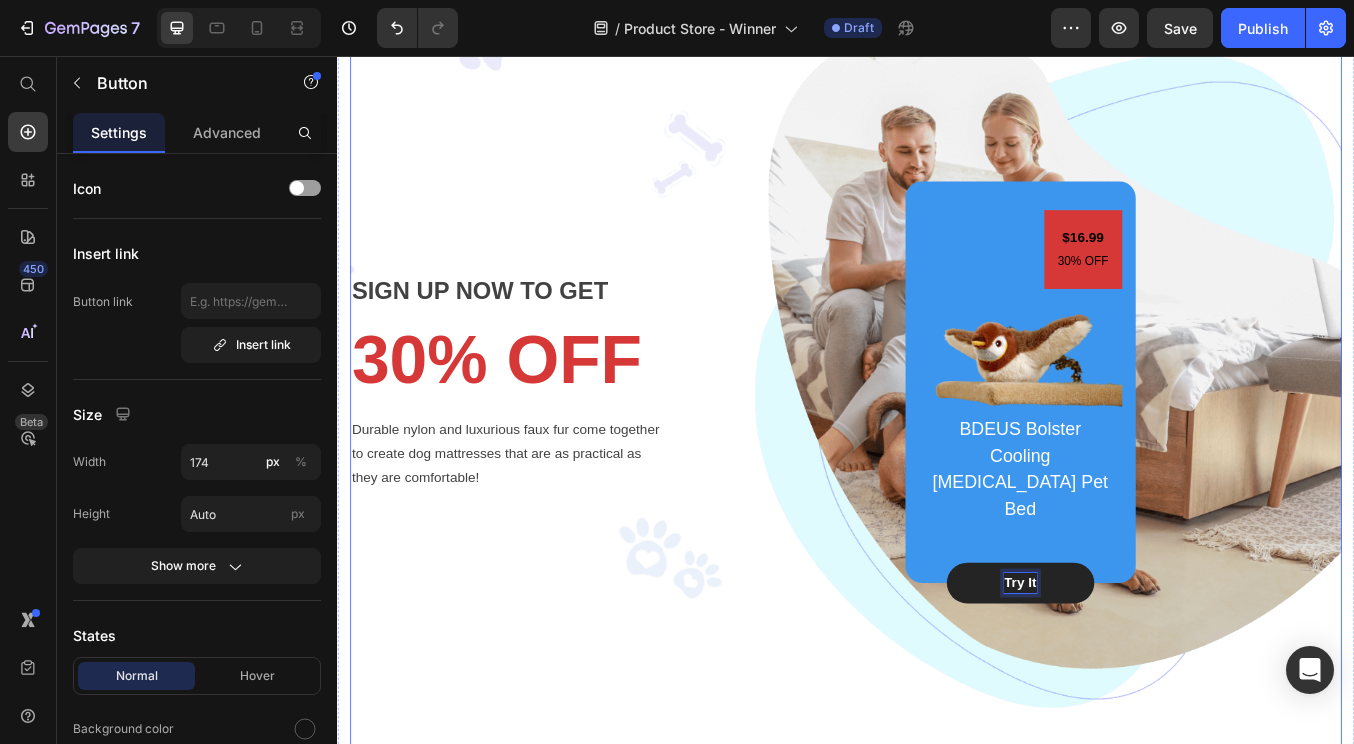 click on "SIGN UP NOW TO GET Text block 30% OFF Heading Durable nylon and luxurious faux fur come together to create dog mattresses that are as practical as they are comfortable! Text block Image $16.99 Text block 30% OFF Text block Row BDEUS Bolster Cooling [MEDICAL_DATA] Pet Bed Text block try it Button   0 Row Row" at bounding box center (937, 441) 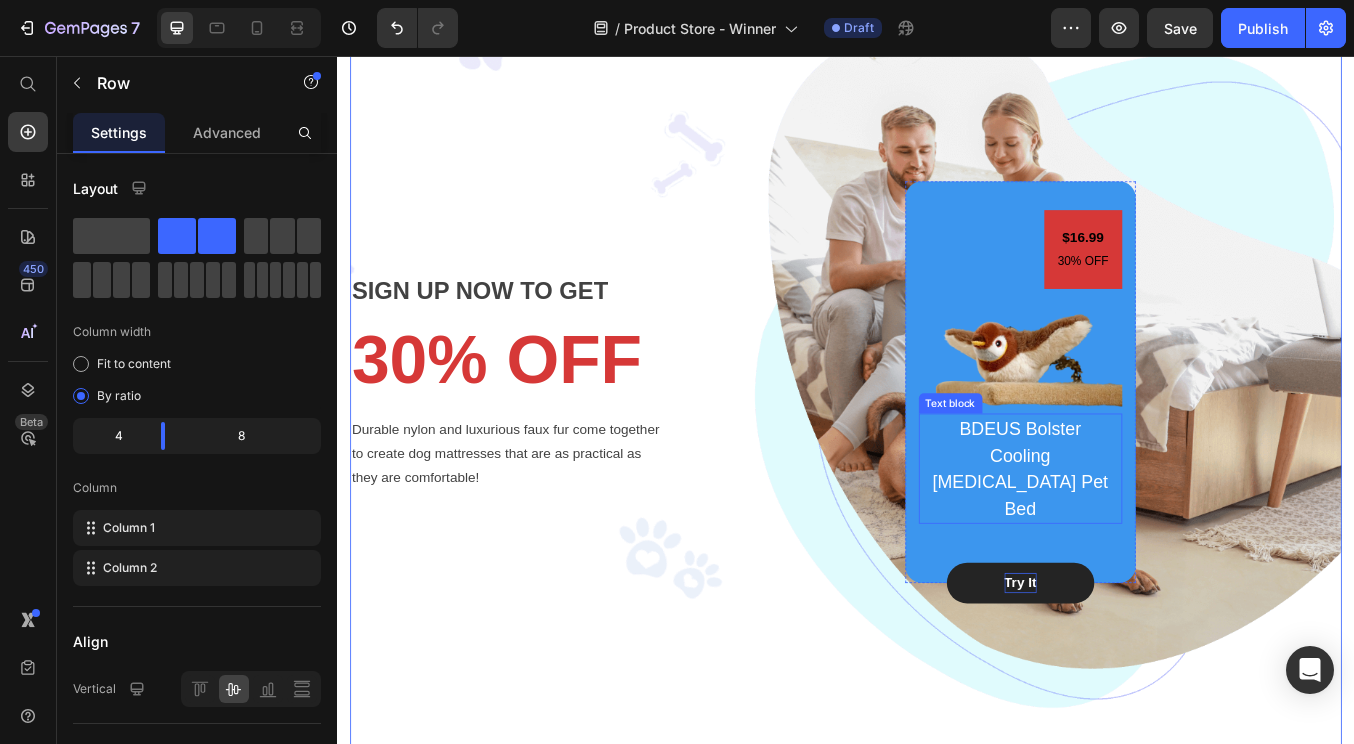 click on "BDEUS Bolster Cooling [MEDICAL_DATA] Pet Bed" at bounding box center (1143, 543) 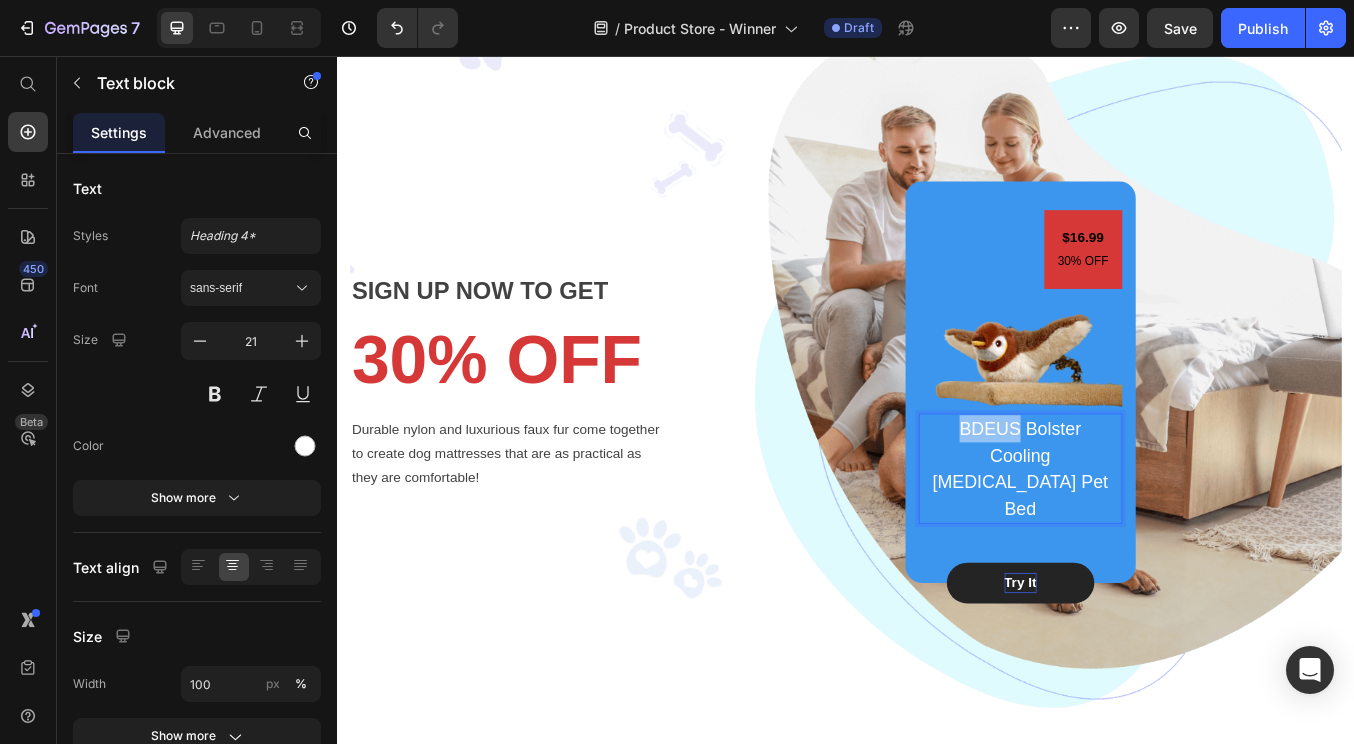 click on "BDEUS Bolster Cooling [MEDICAL_DATA] Pet Bed" at bounding box center (1143, 543) 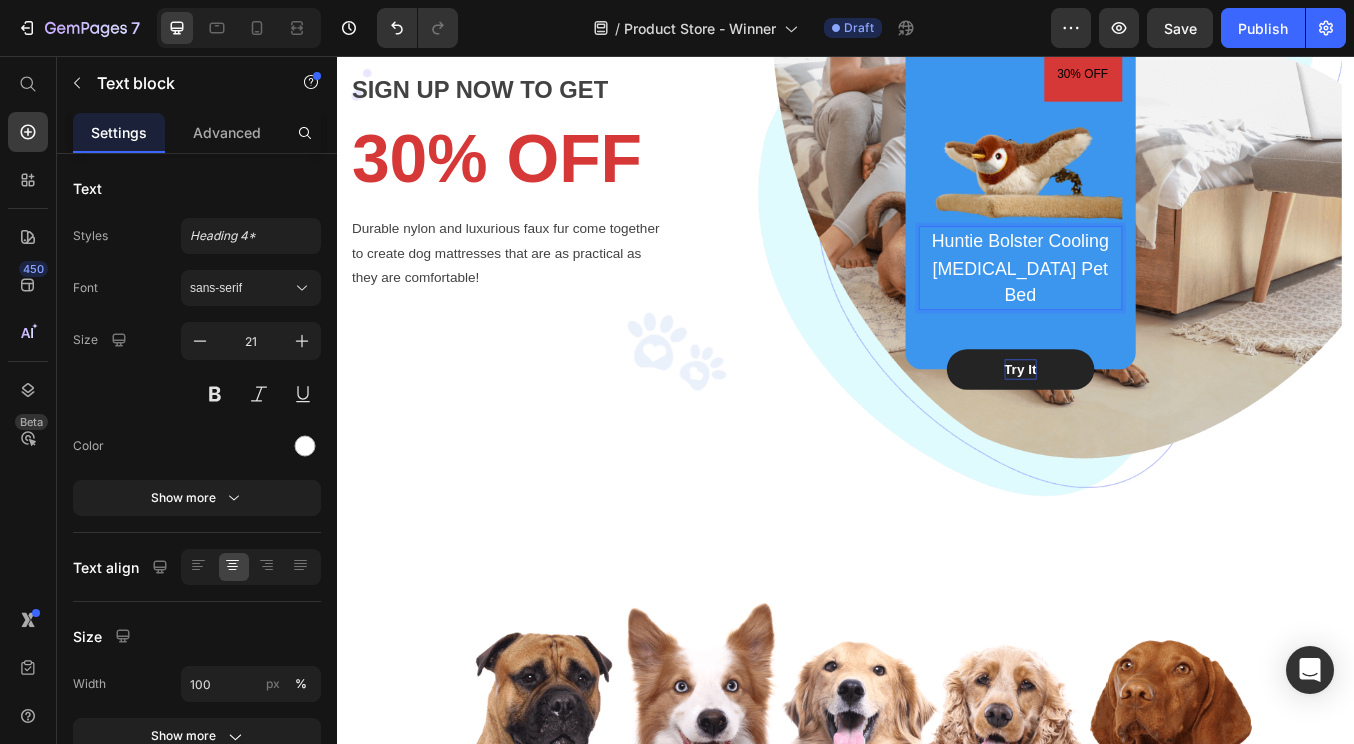 scroll, scrollTop: 0, scrollLeft: 0, axis: both 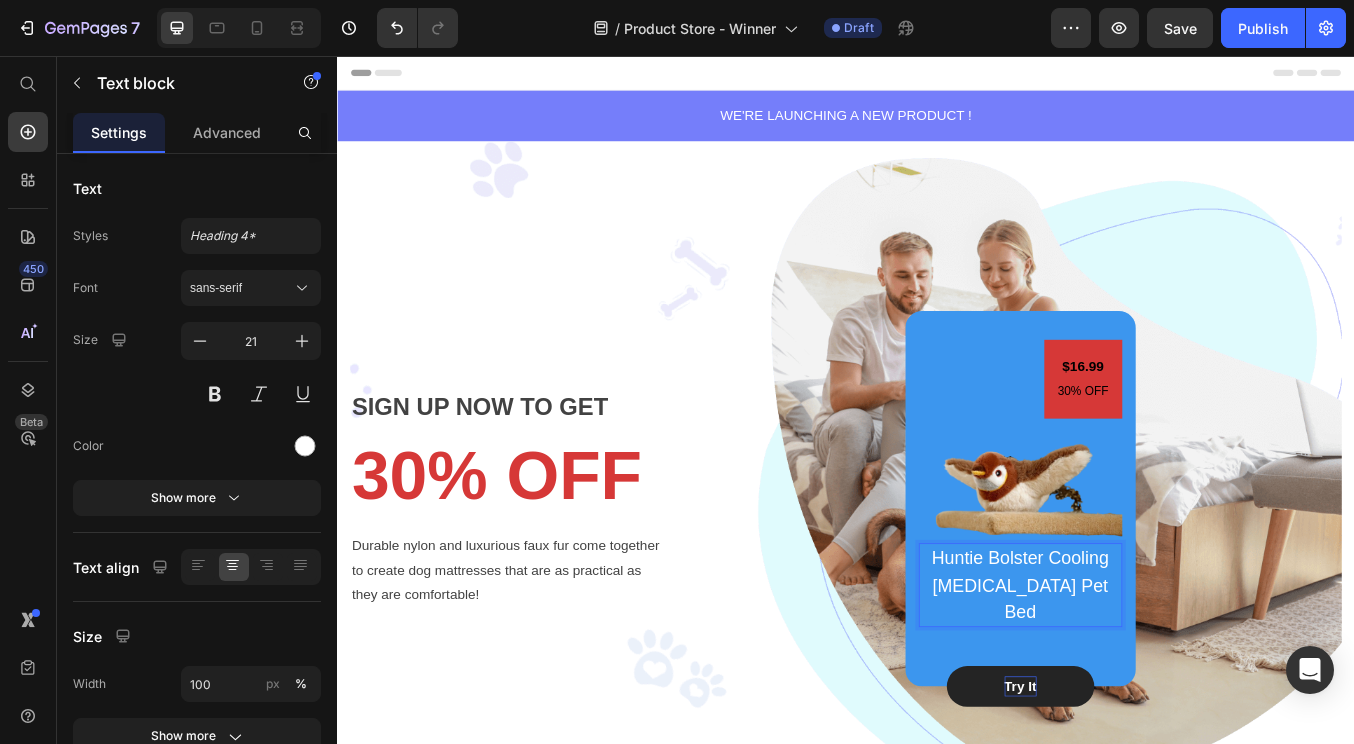 click on "Huntie Bolster Cooling [MEDICAL_DATA] Pet Bed" at bounding box center [1143, 680] 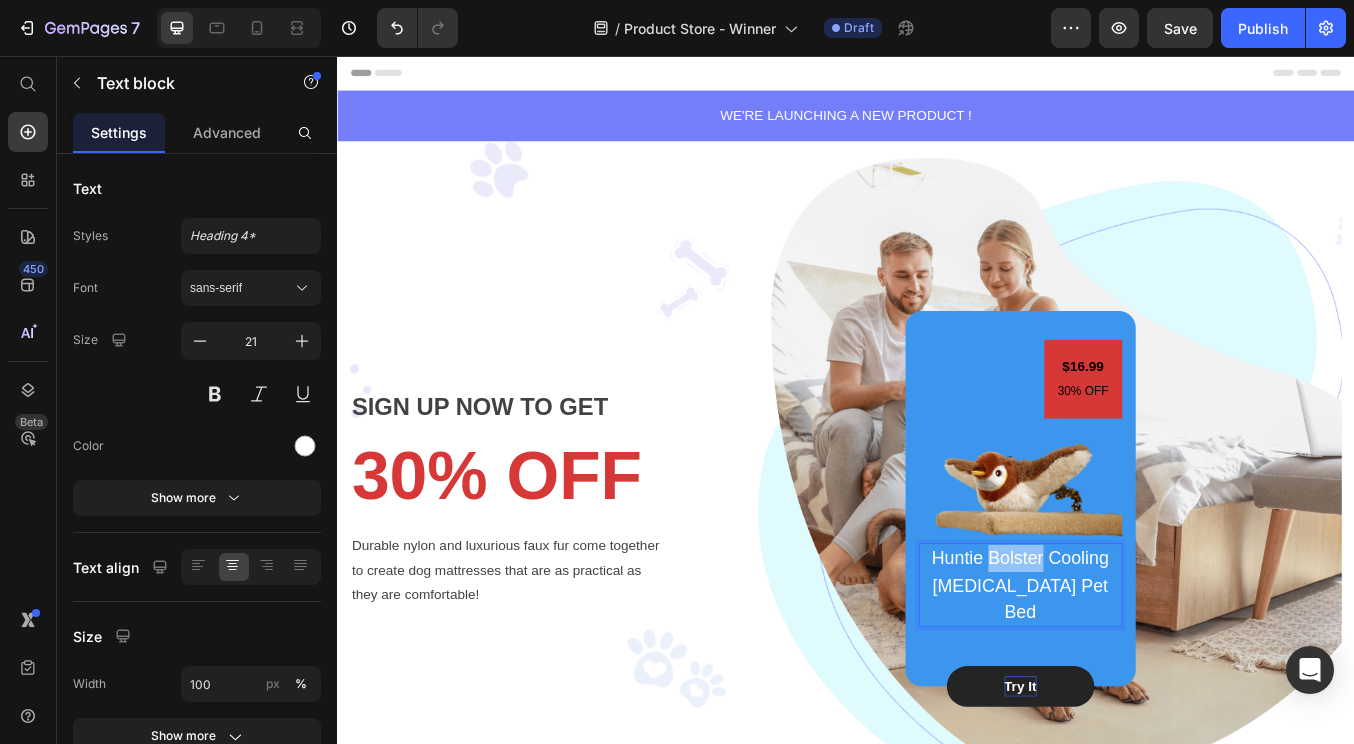 click on "Huntie Bolster Cooling [MEDICAL_DATA] Pet Bed" at bounding box center [1143, 680] 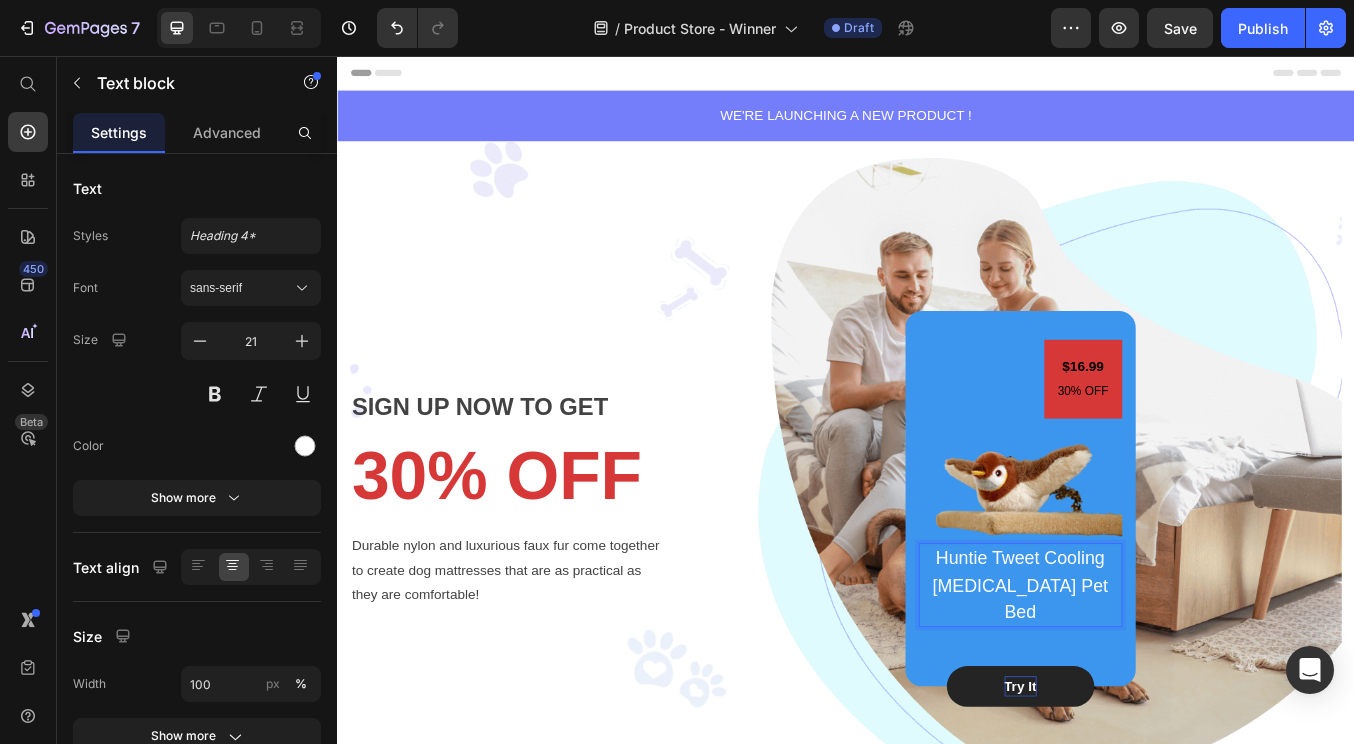 click on "Huntie Tweet Cooling [MEDICAL_DATA] Pet Bed" at bounding box center [1143, 680] 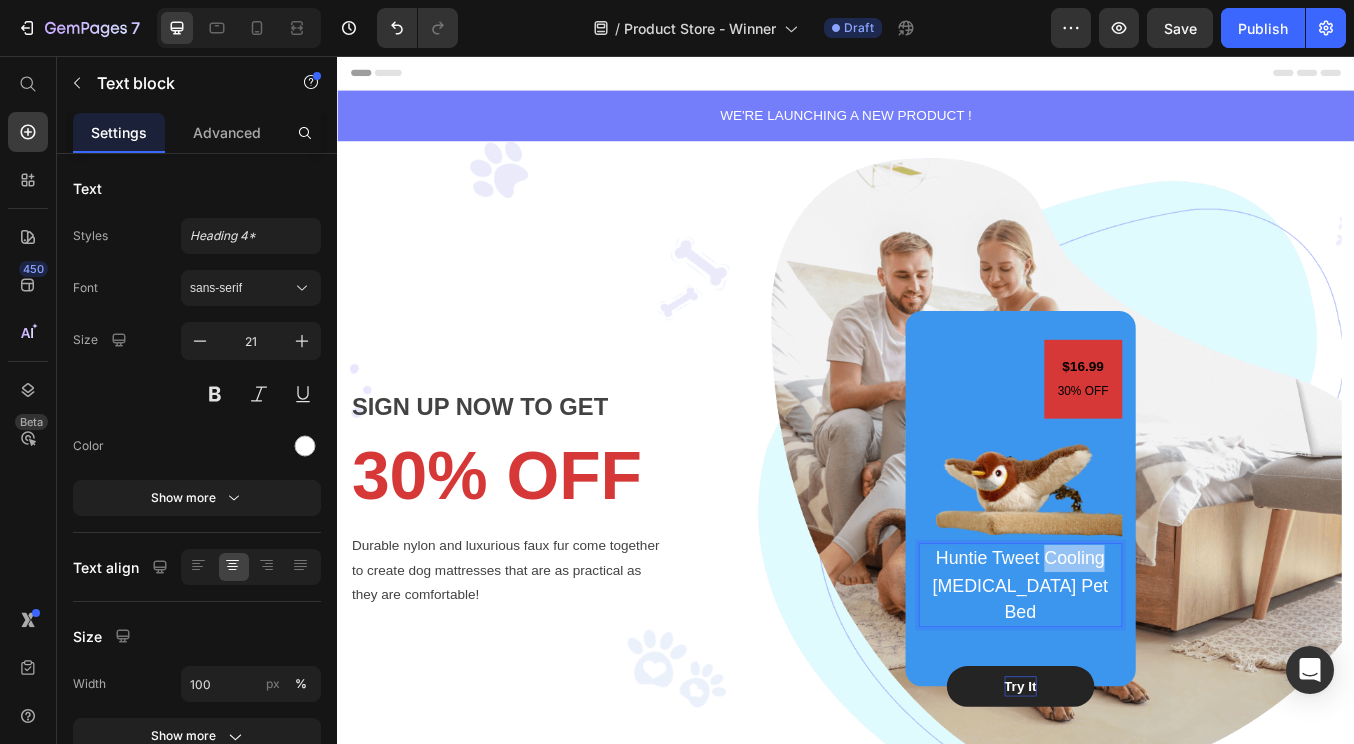 click on "Huntie Tweet Cooling [MEDICAL_DATA] Pet Bed" at bounding box center (1143, 680) 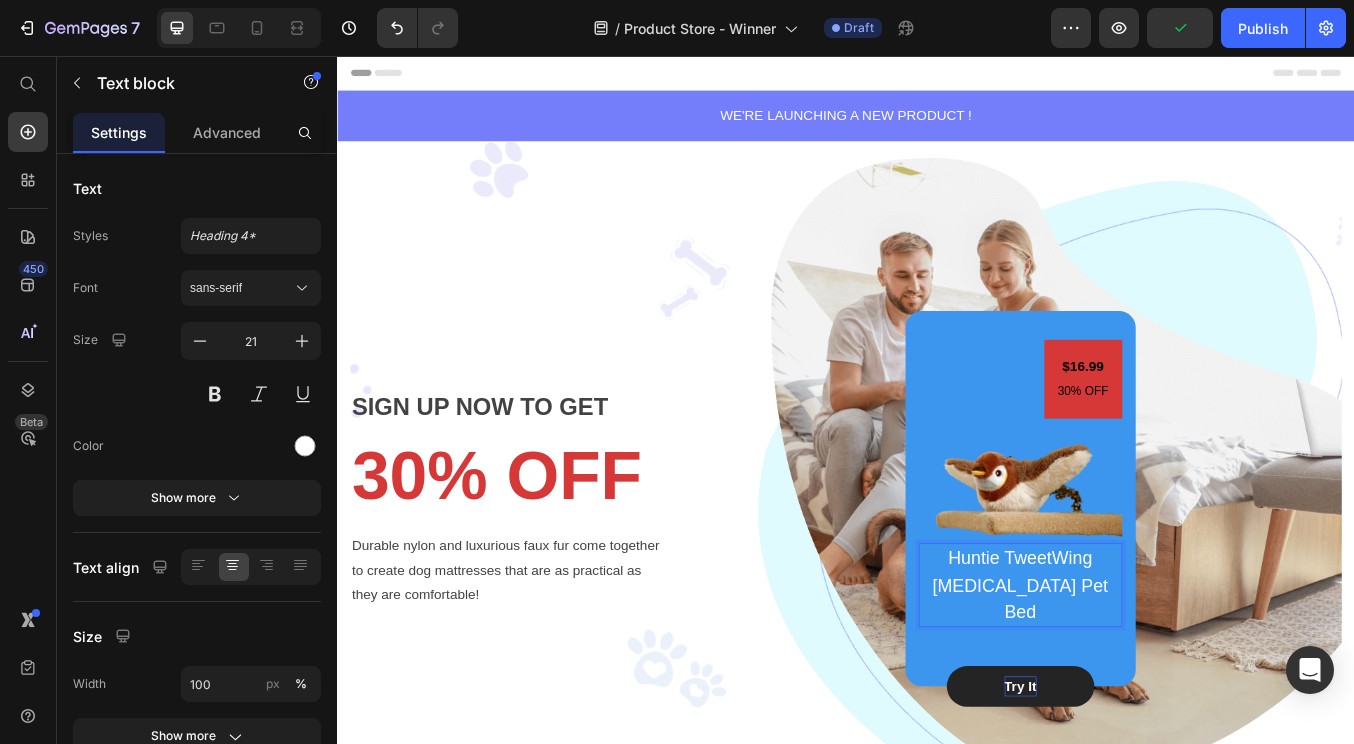 click on "Huntie TweetWing [MEDICAL_DATA] Pet Bed" at bounding box center [1143, 680] 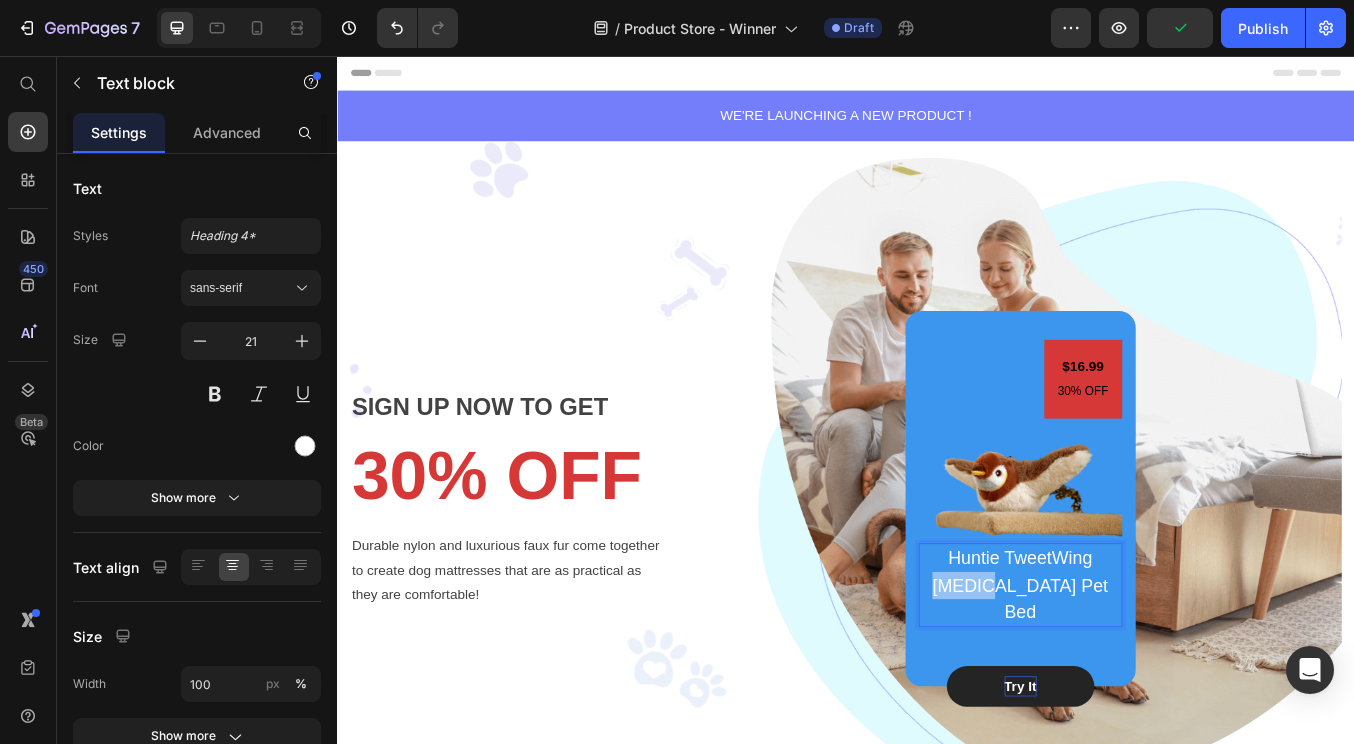click on "Huntie TweetWing [MEDICAL_DATA] Pet Bed" at bounding box center (1143, 680) 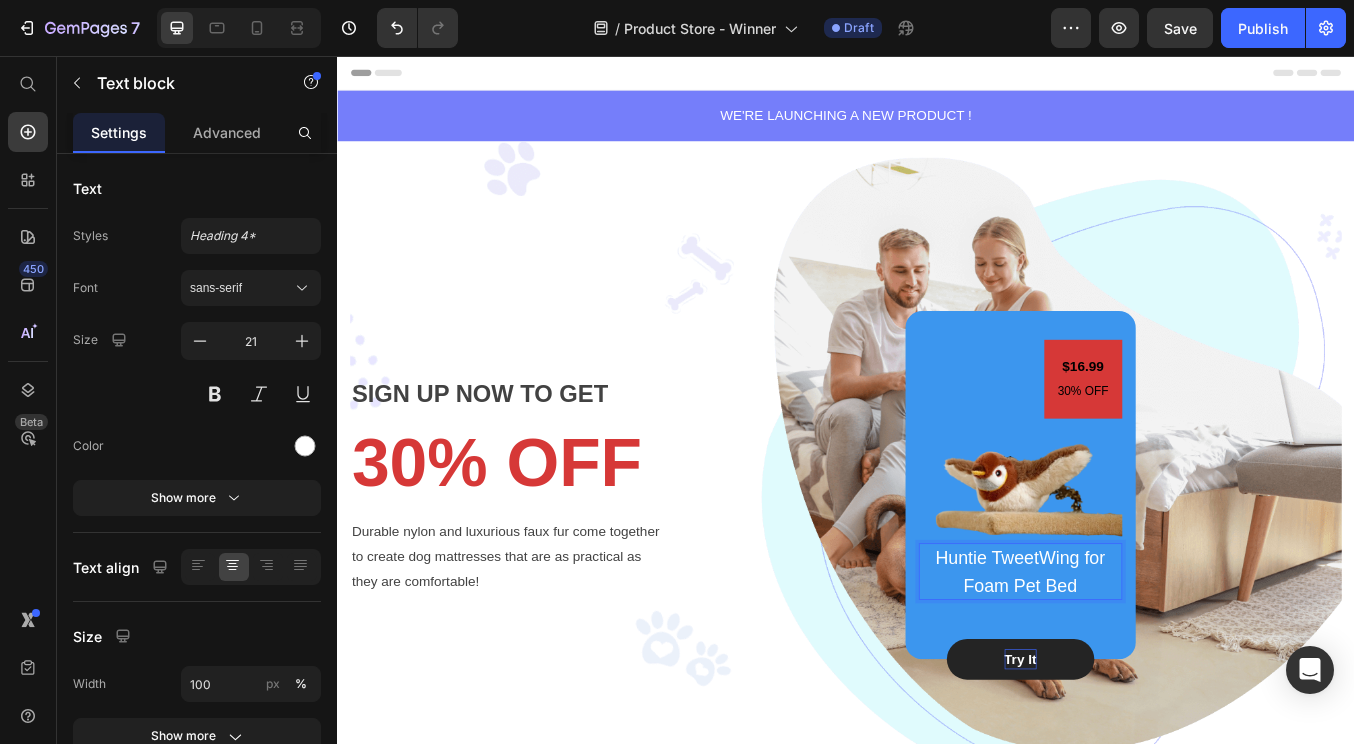 click on "Huntie TweetWing for Foam Pet Bed" at bounding box center [1143, 664] 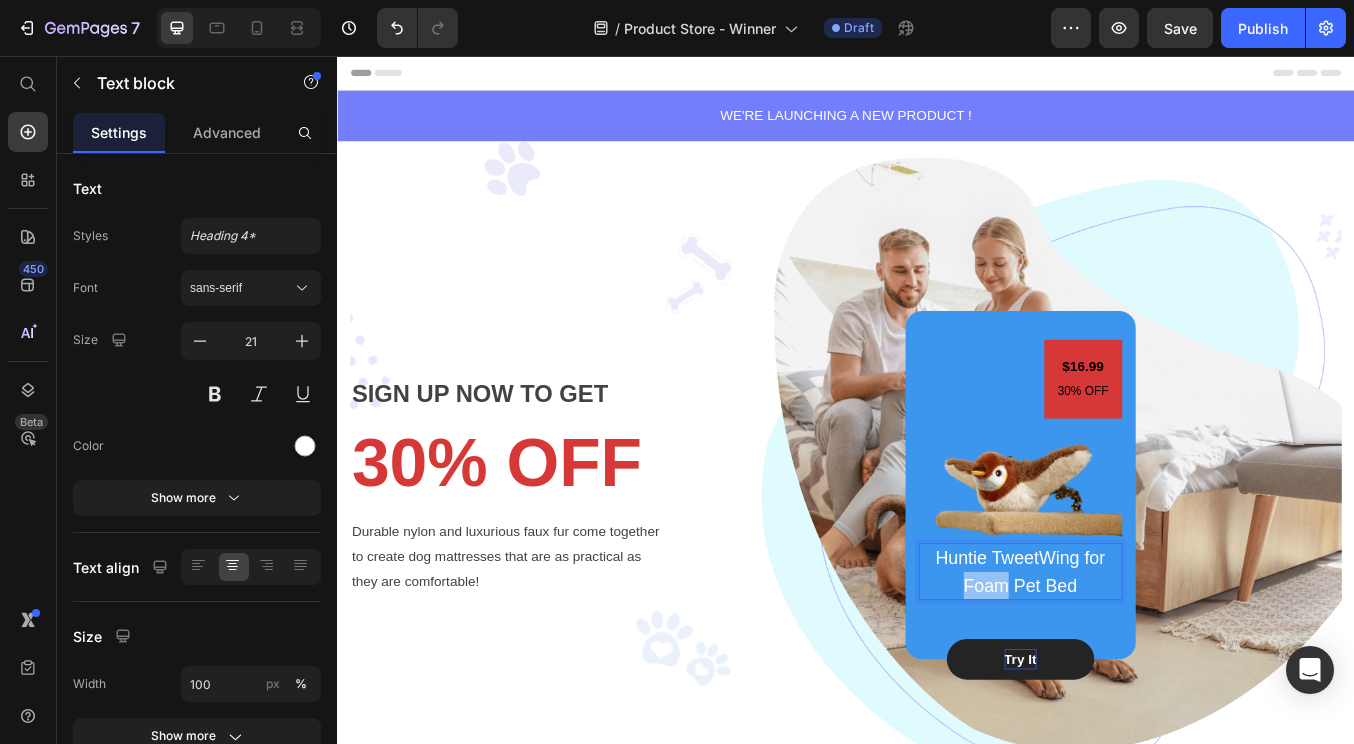 click on "Huntie TweetWing for Foam Pet Bed" at bounding box center (1143, 664) 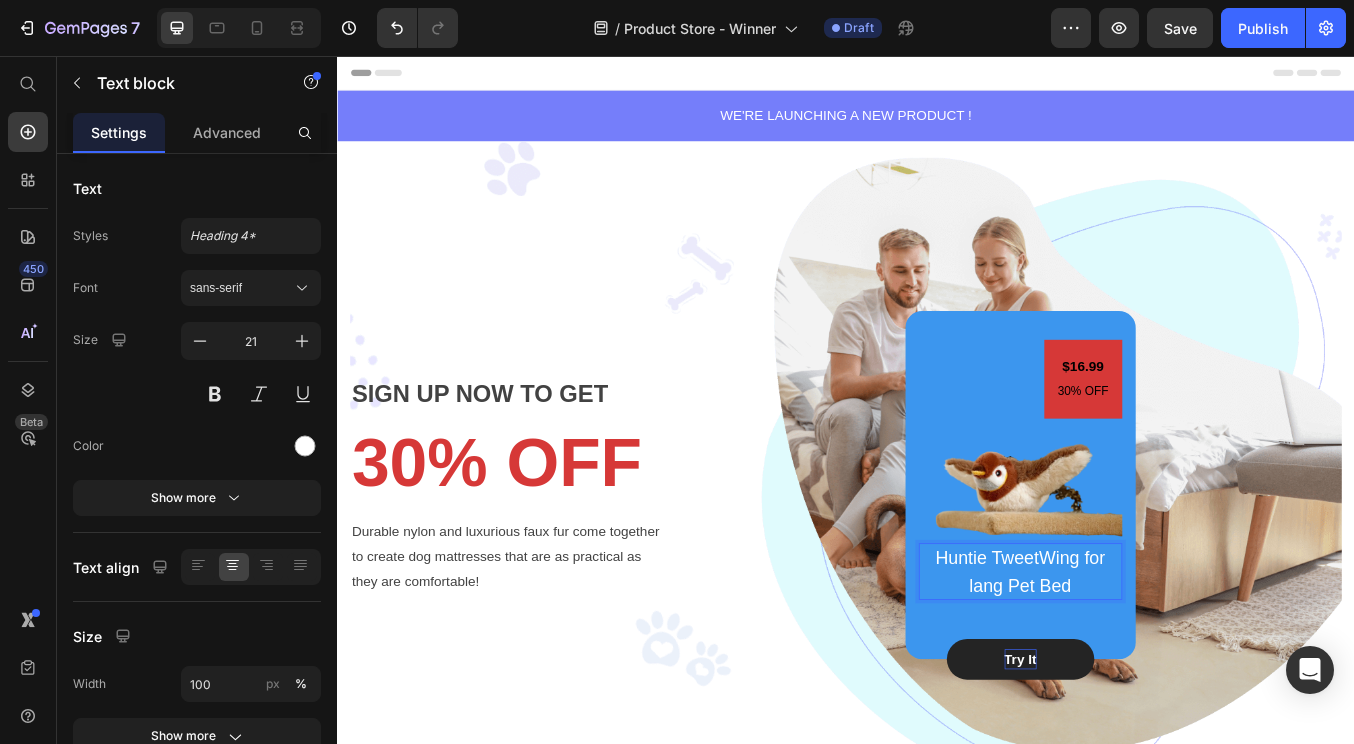 click on "Huntie TweetWing for lang Pet Bed" at bounding box center (1143, 664) 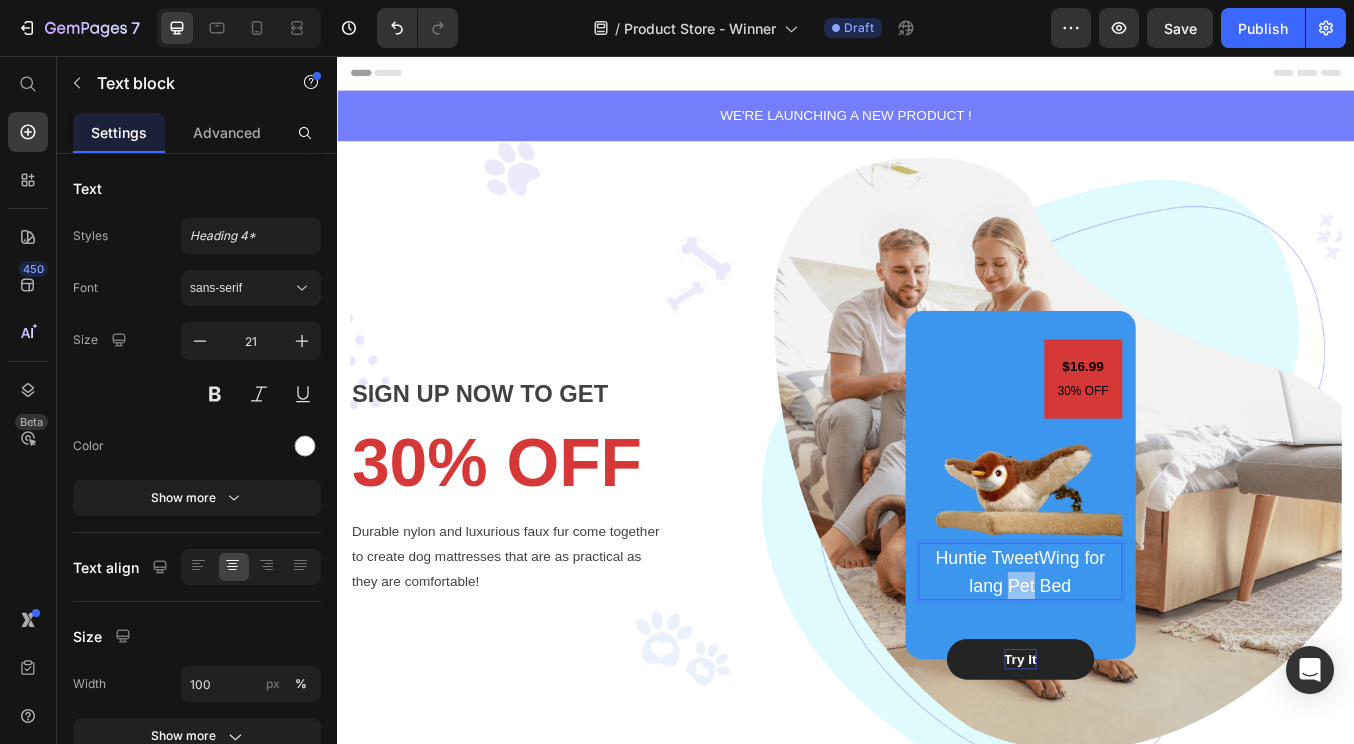 click on "Huntie TweetWing for lang Pet Bed" at bounding box center [1143, 664] 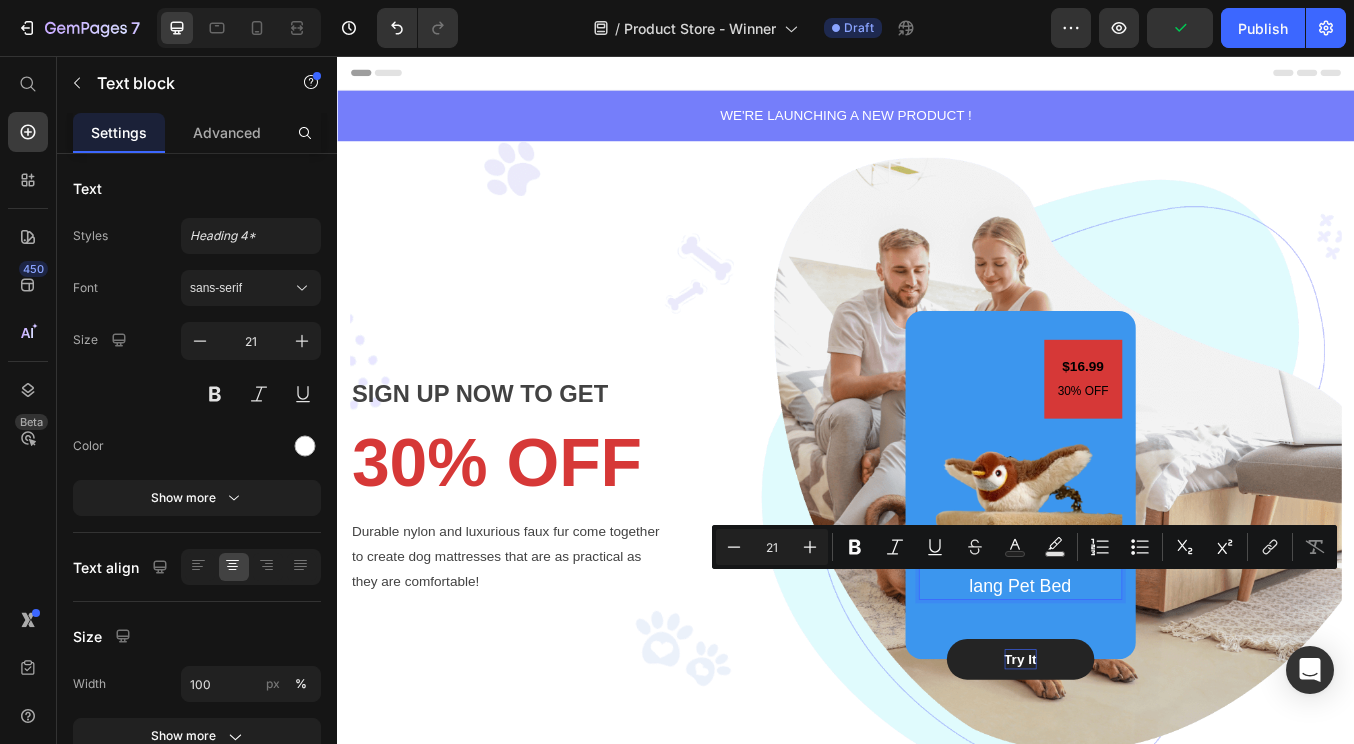 click on "Huntie TweetWing for lang Pet Bed" at bounding box center [1143, 664] 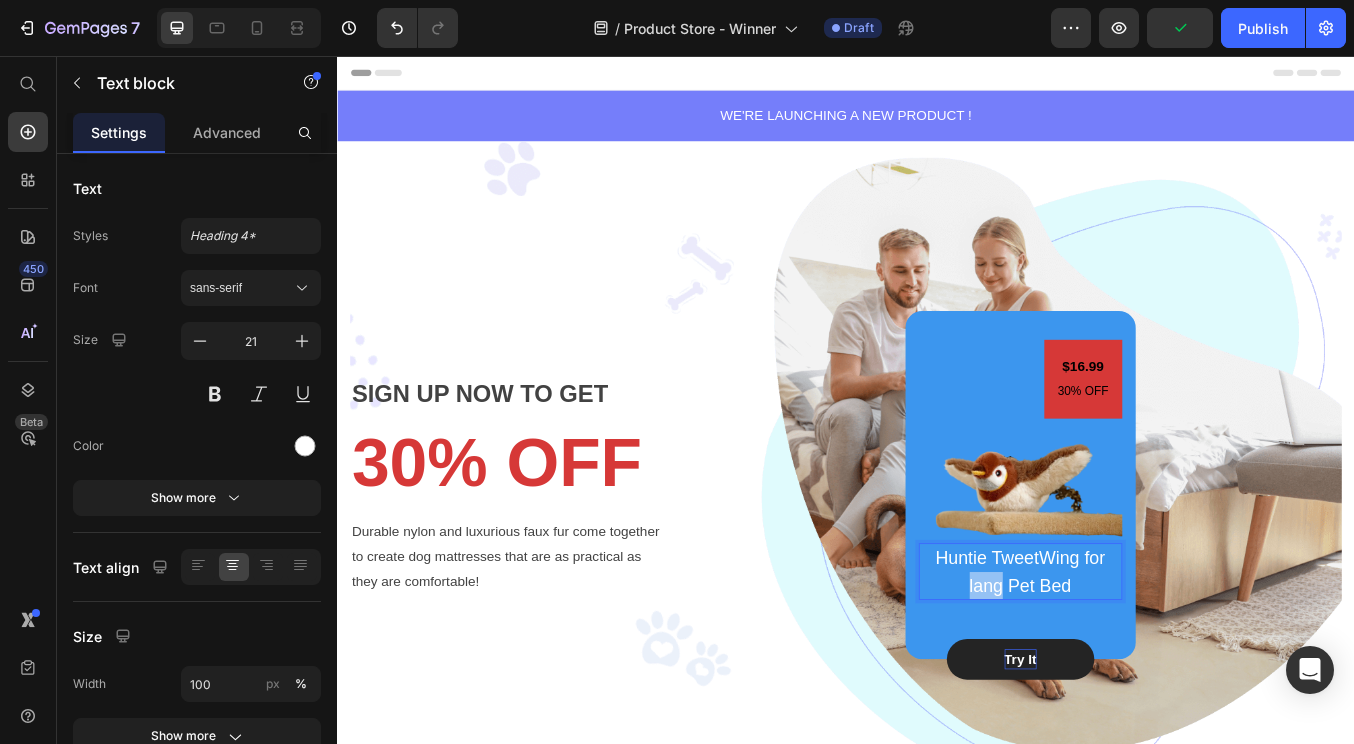 click on "Huntie TweetWing for lang Pet Bed" at bounding box center (1143, 664) 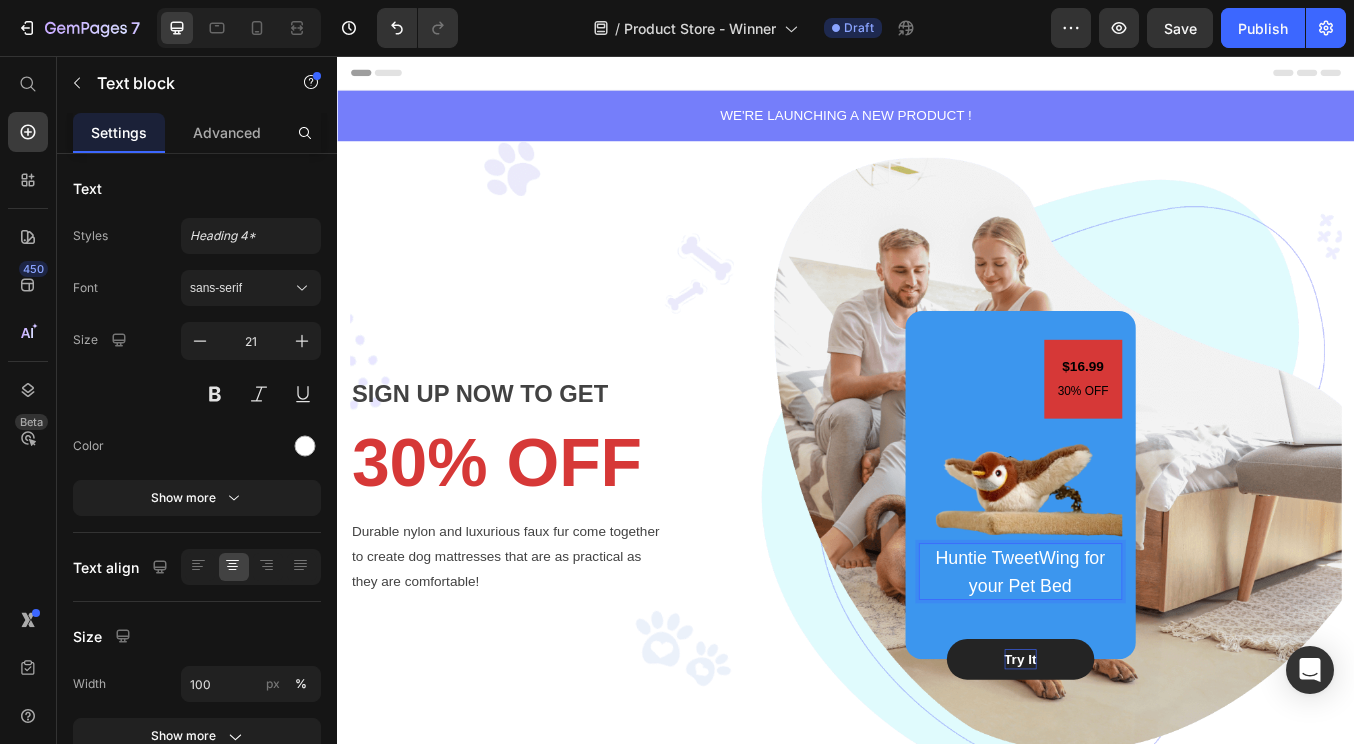 click on "Huntie TweetWing for your Pet Bed" at bounding box center [1143, 664] 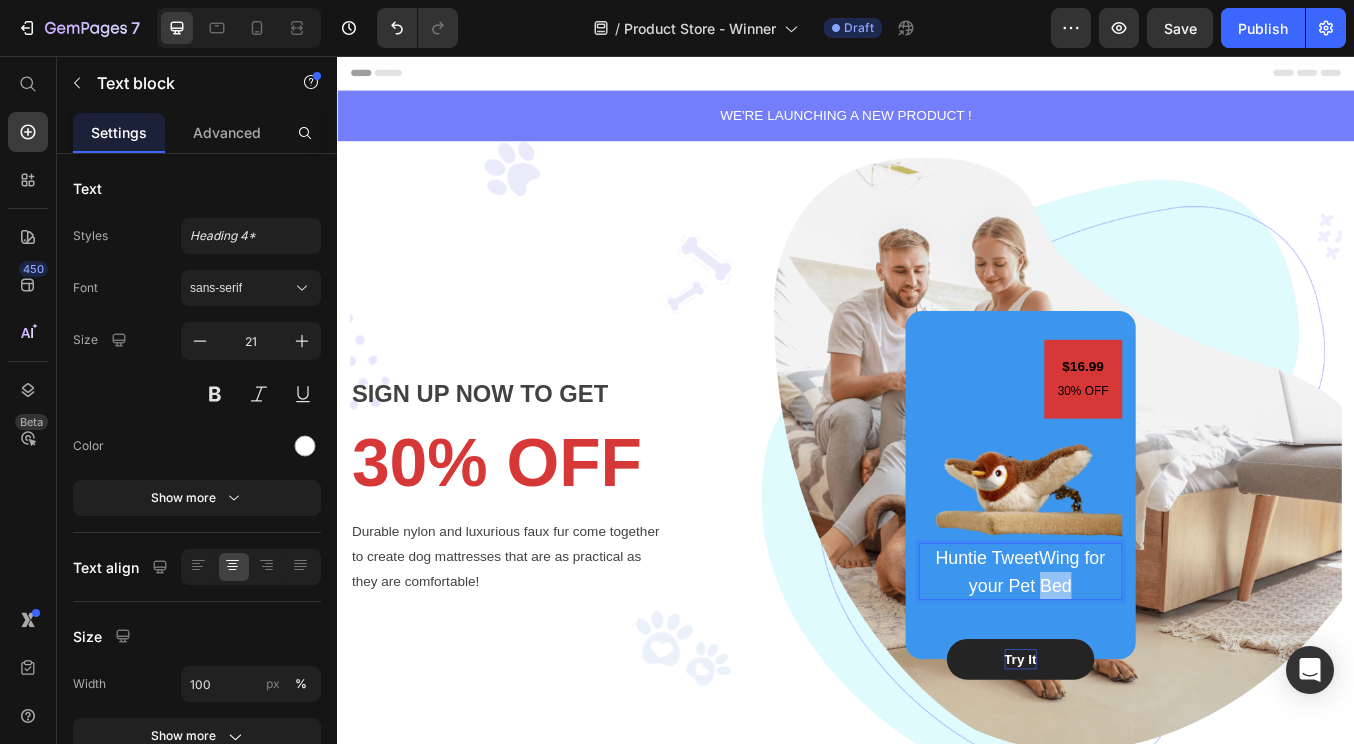 click on "Huntie TweetWing for your Pet Bed" at bounding box center [1143, 664] 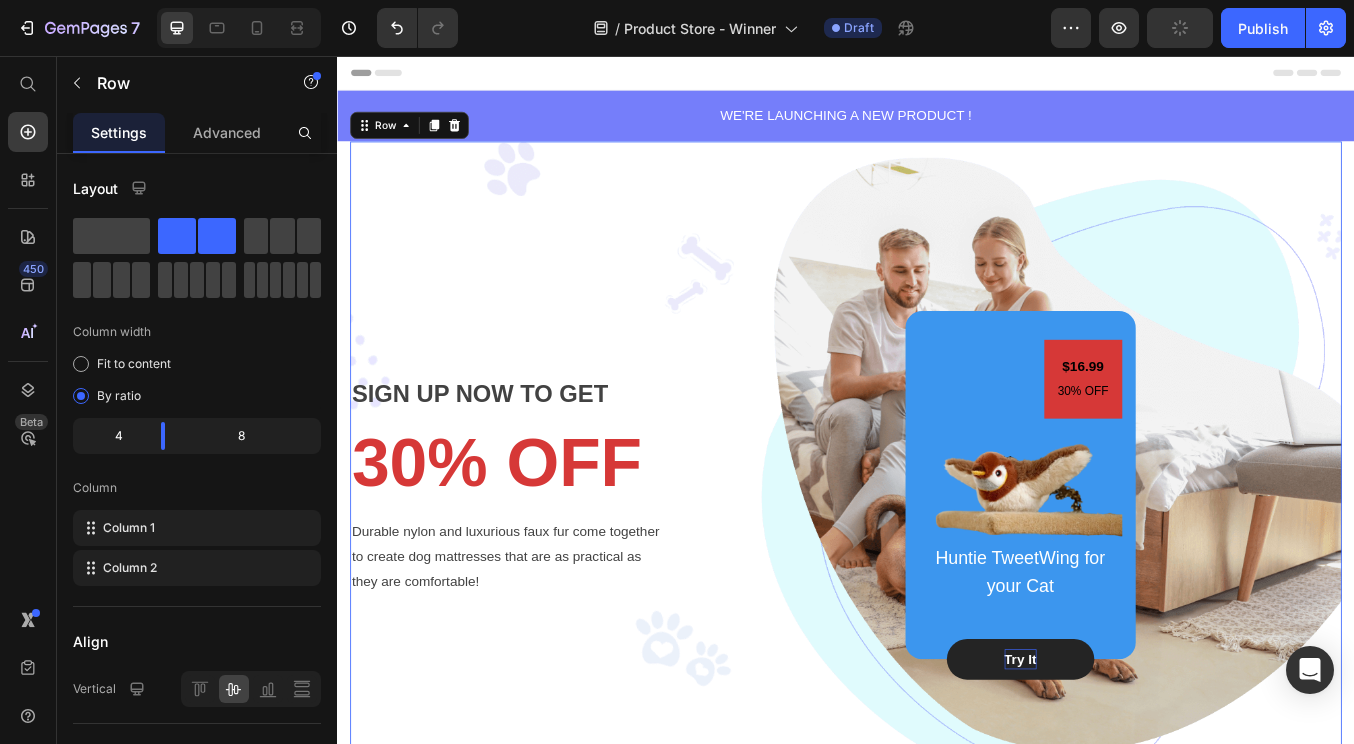 click on "Image $16.99 Text block 30% OFF Text block Row Huntie TweetWing for your Cat Text block try it Button Row" at bounding box center [1142, 562] 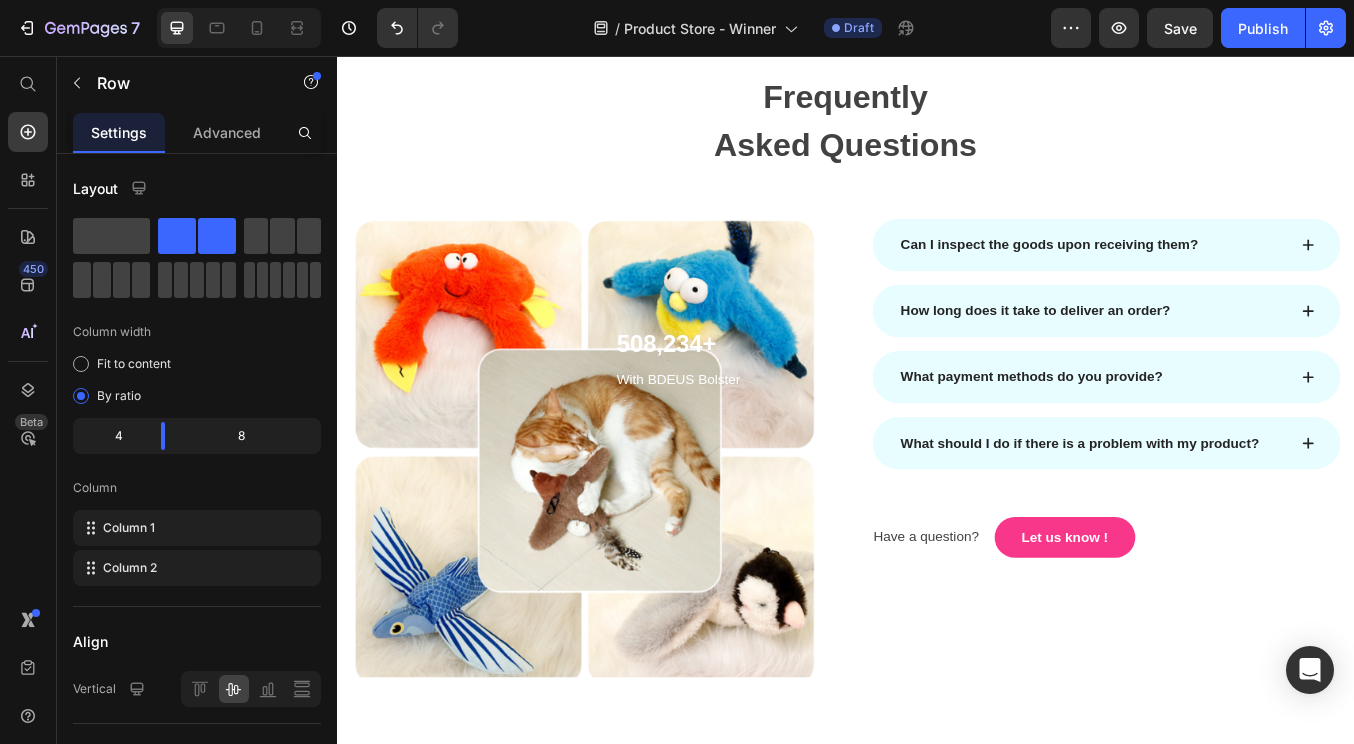 scroll, scrollTop: 4832, scrollLeft: 0, axis: vertical 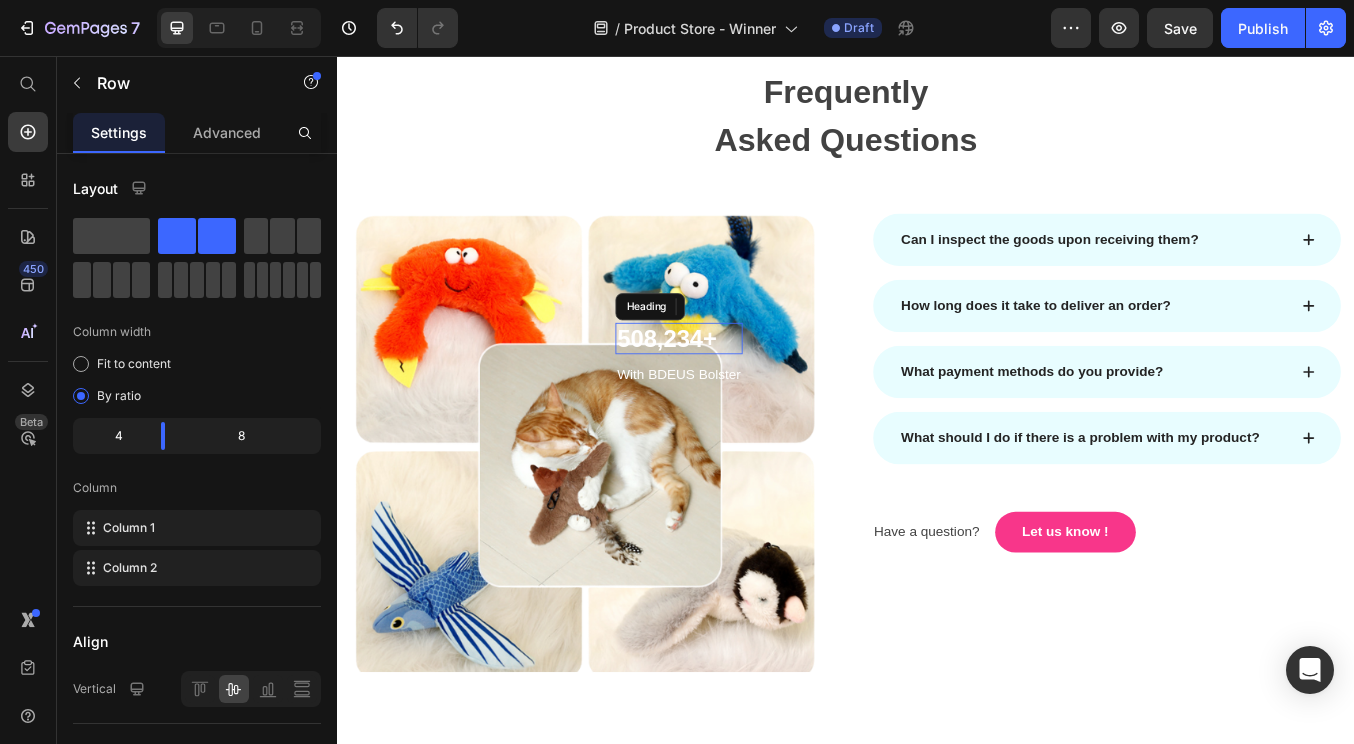 click on "508,234+" at bounding box center [740, 390] 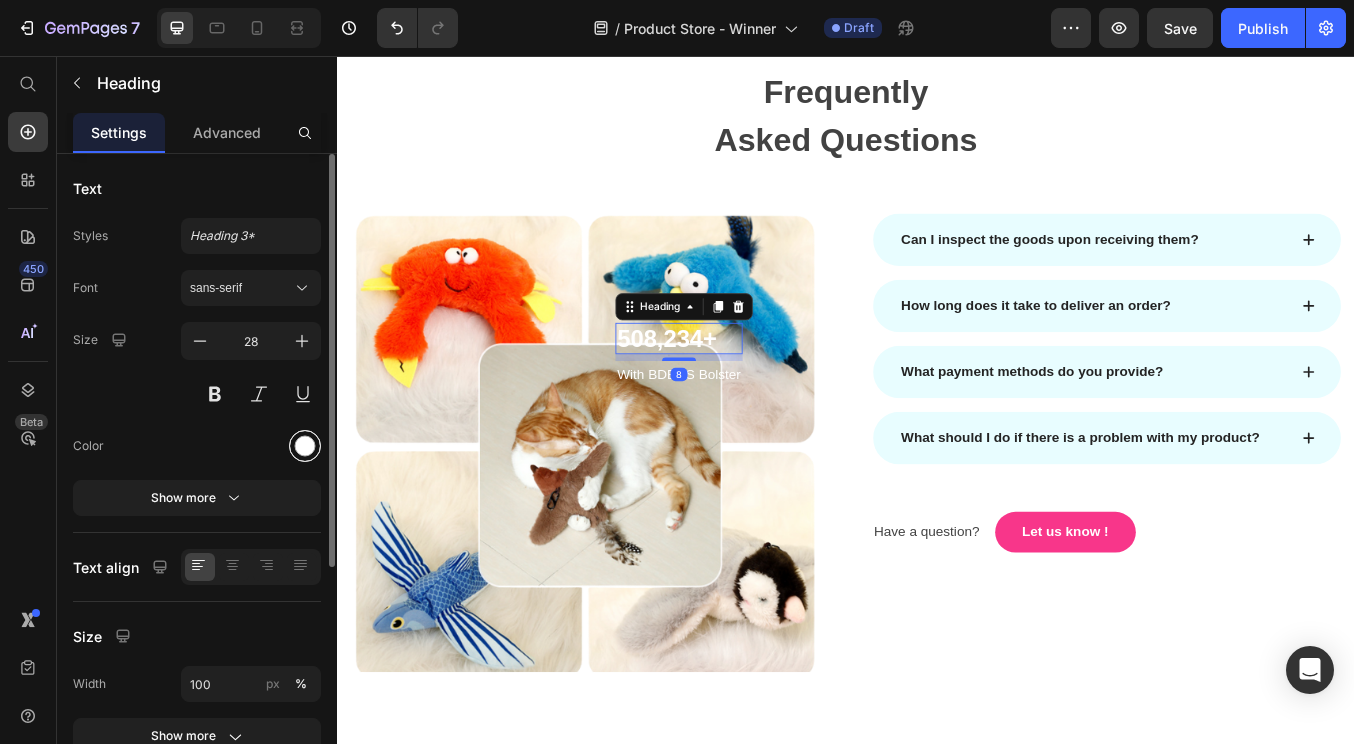 click at bounding box center [305, 446] 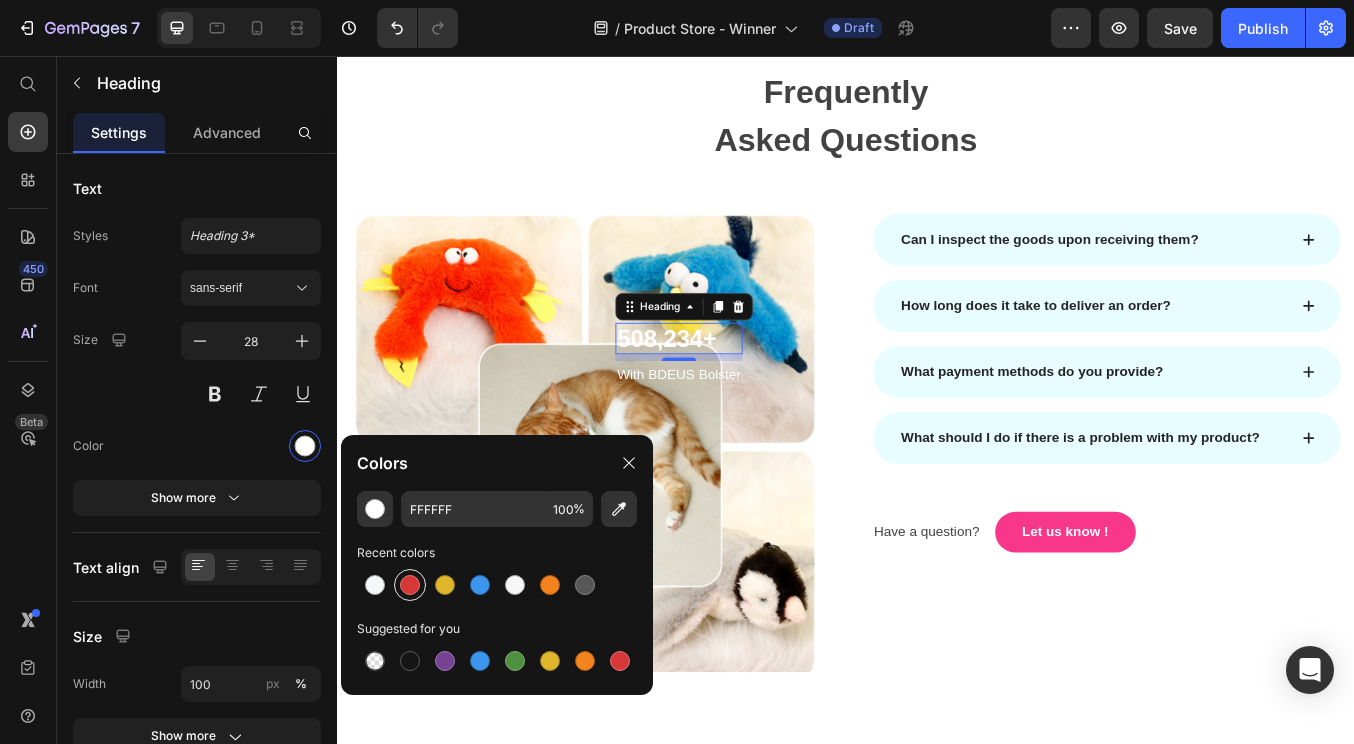 click at bounding box center (410, 585) 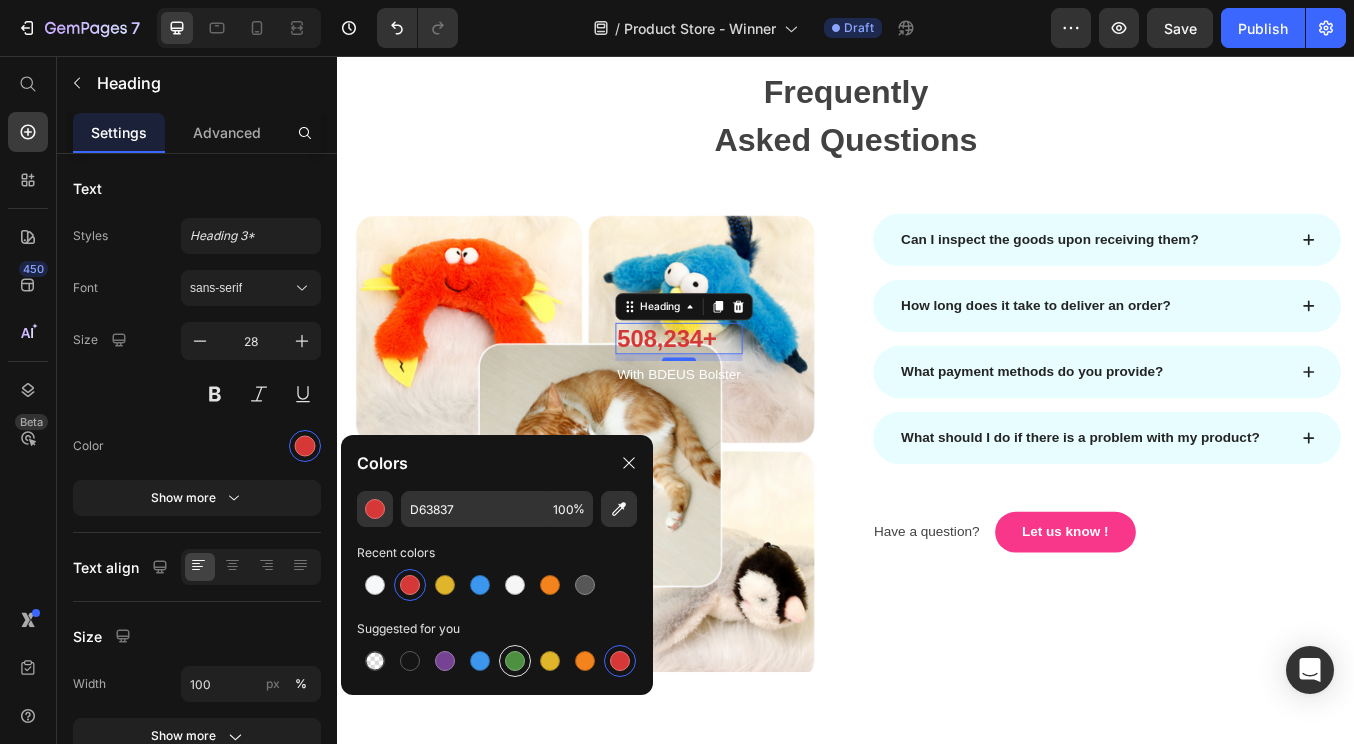 click at bounding box center [515, 661] 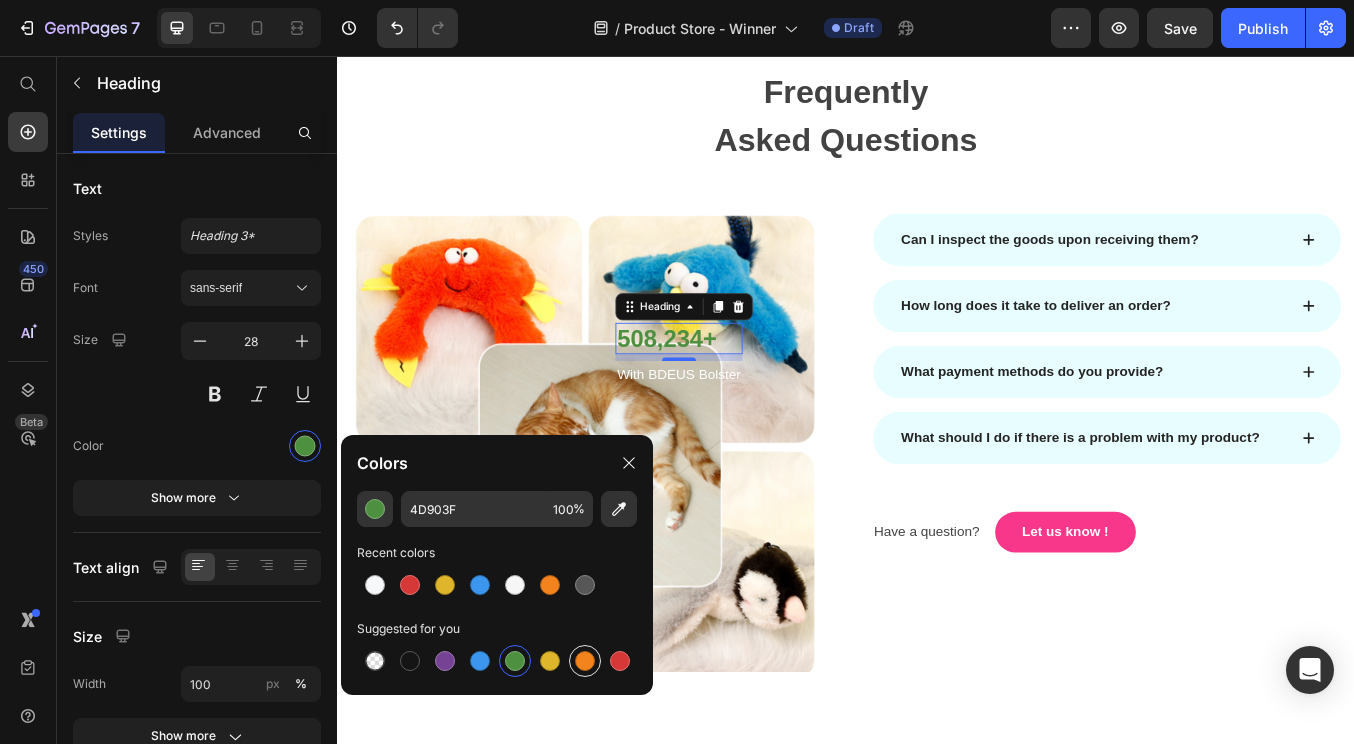 click at bounding box center [585, 661] 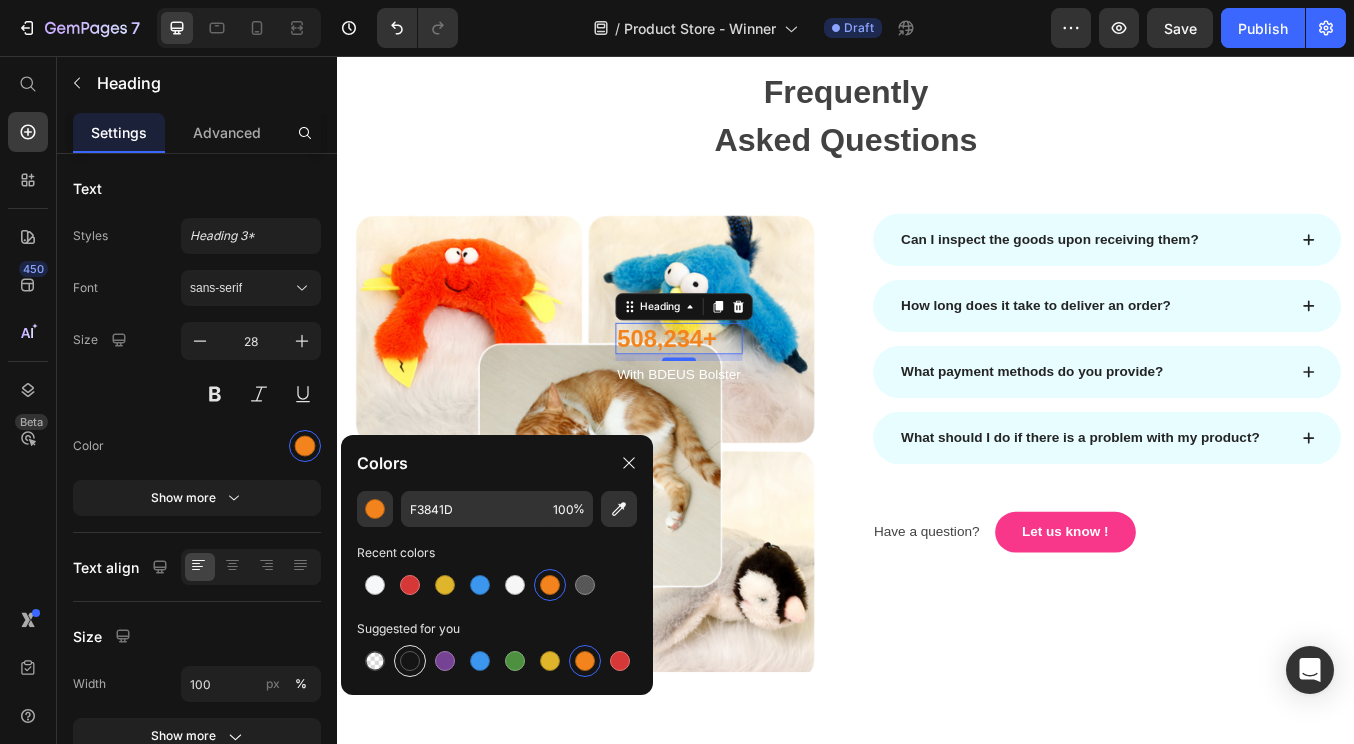 click at bounding box center [410, 661] 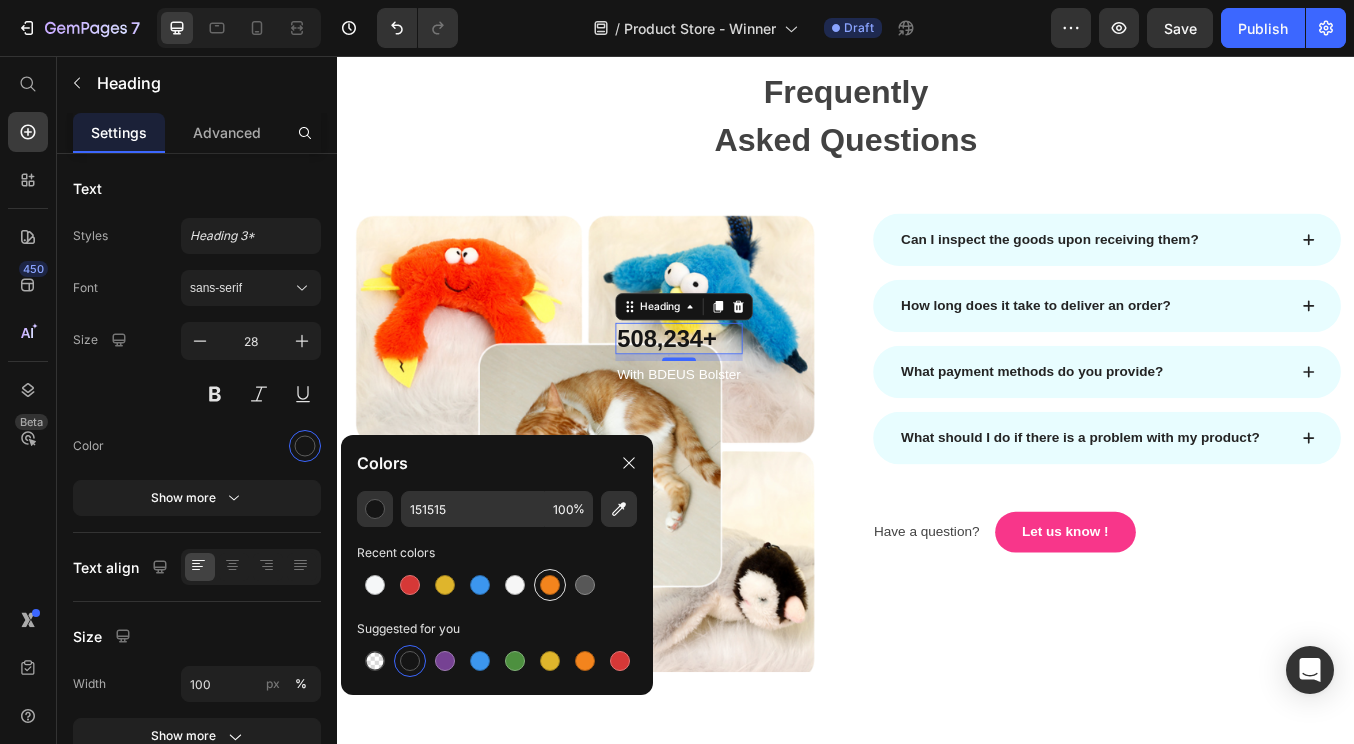 click at bounding box center [550, 585] 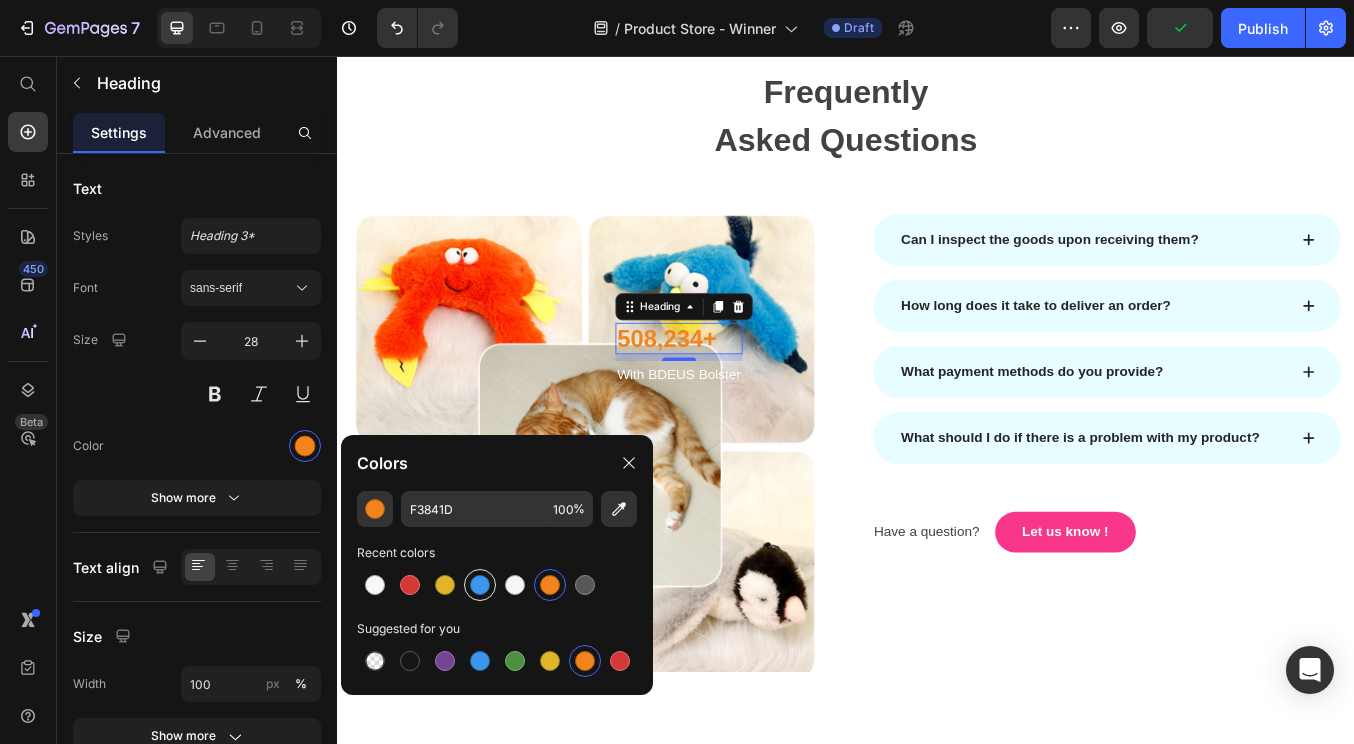 click at bounding box center (480, 585) 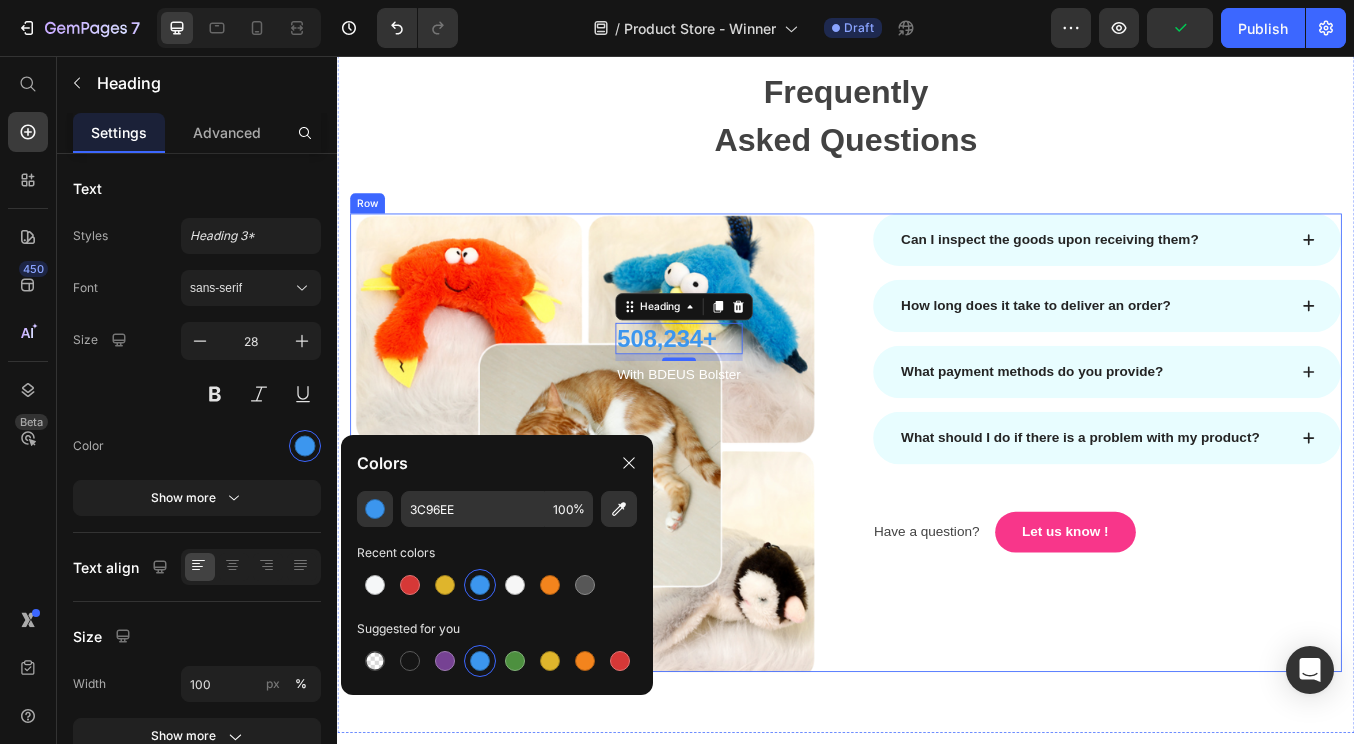 click on "Image 508,234+ Heading   8 With BDEUS Bolster  Text block Row Row Can I inspect the goods upon receiving them? How long does it take to deliver an order? What payment methods do you provide? What should I do if there is a problem with my product? Accordion Have a question?  Text block Let us know ! [GEOGRAPHIC_DATA]" at bounding box center (937, 512) 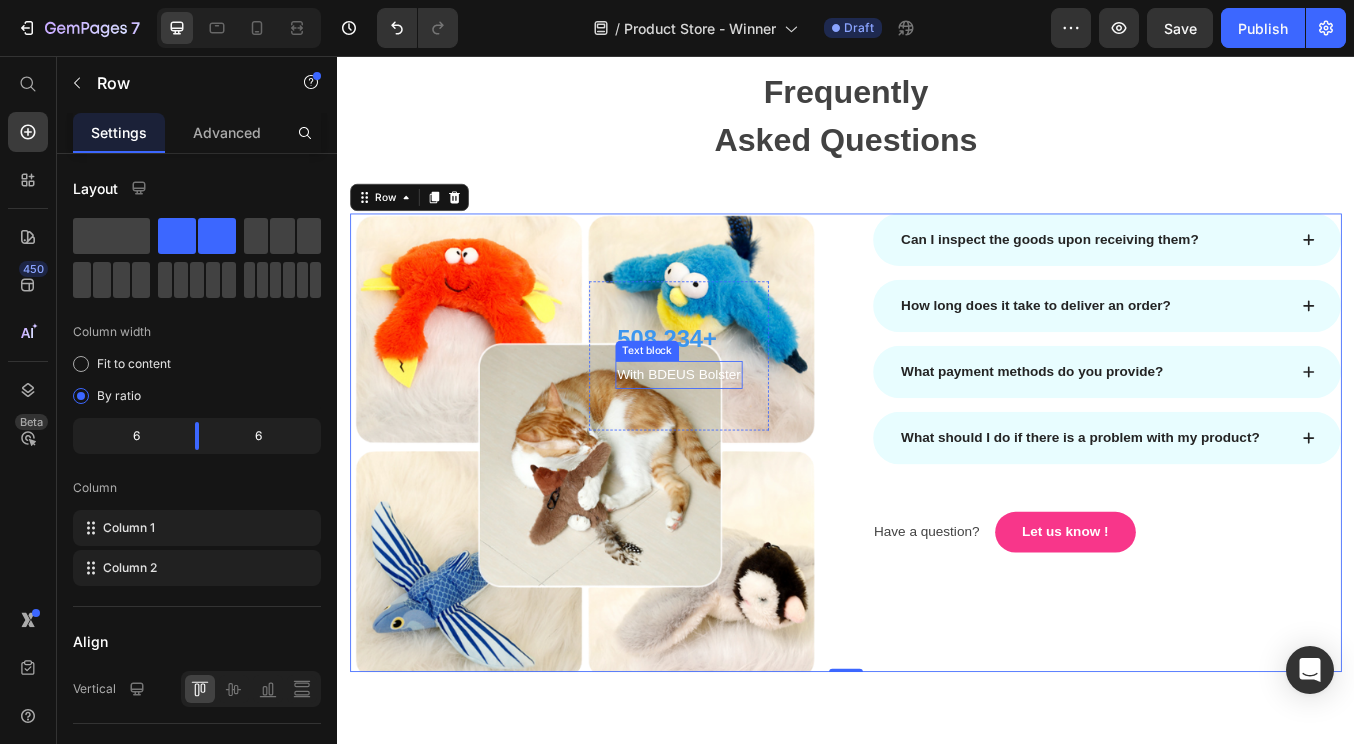 click on "With BDEUS Bolster" at bounding box center (740, 432) 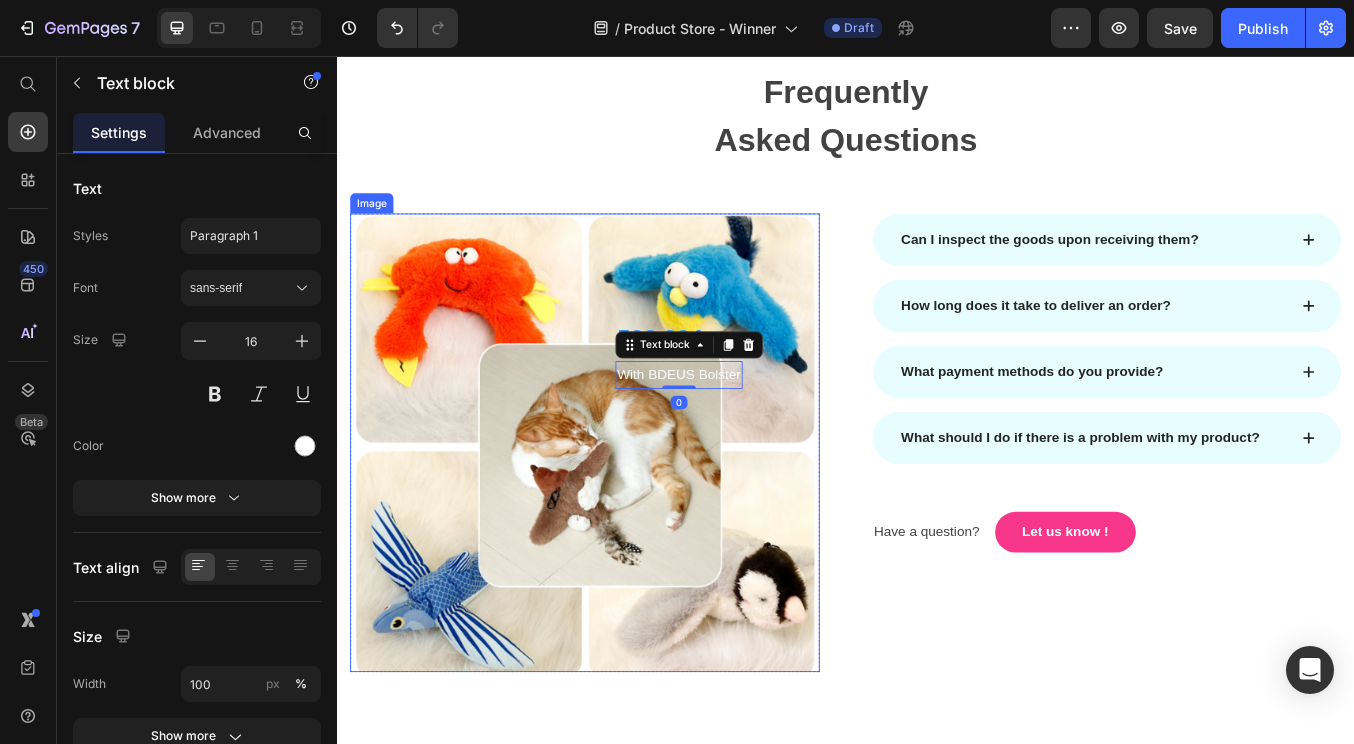 click at bounding box center (629, 512) 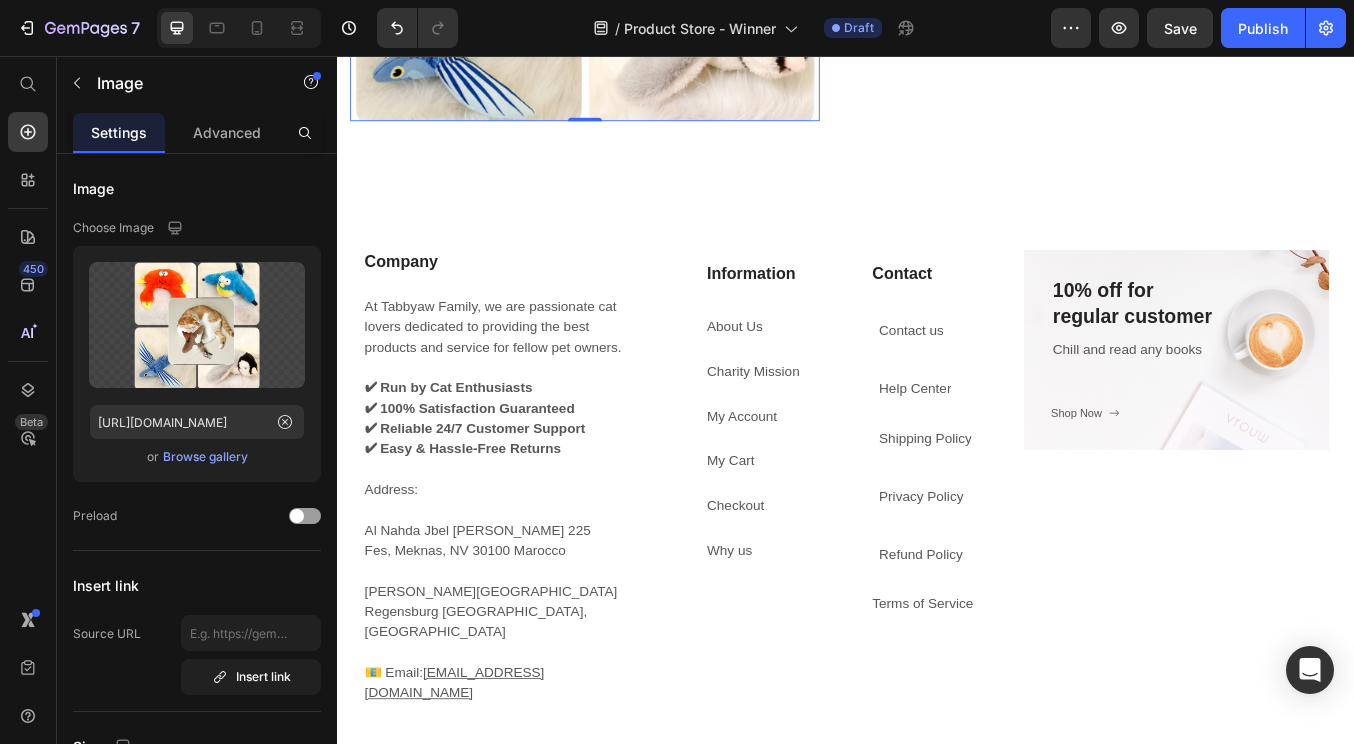 scroll, scrollTop: 5331, scrollLeft: 0, axis: vertical 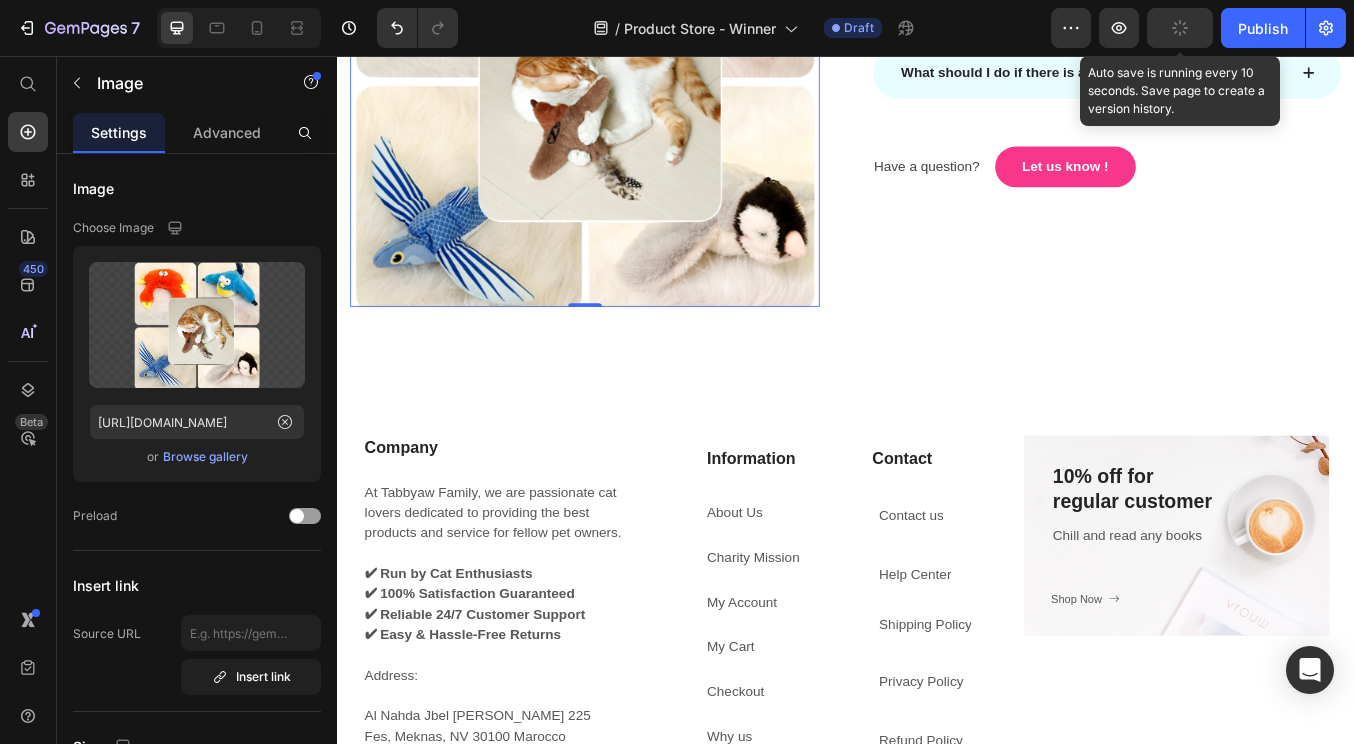 click 